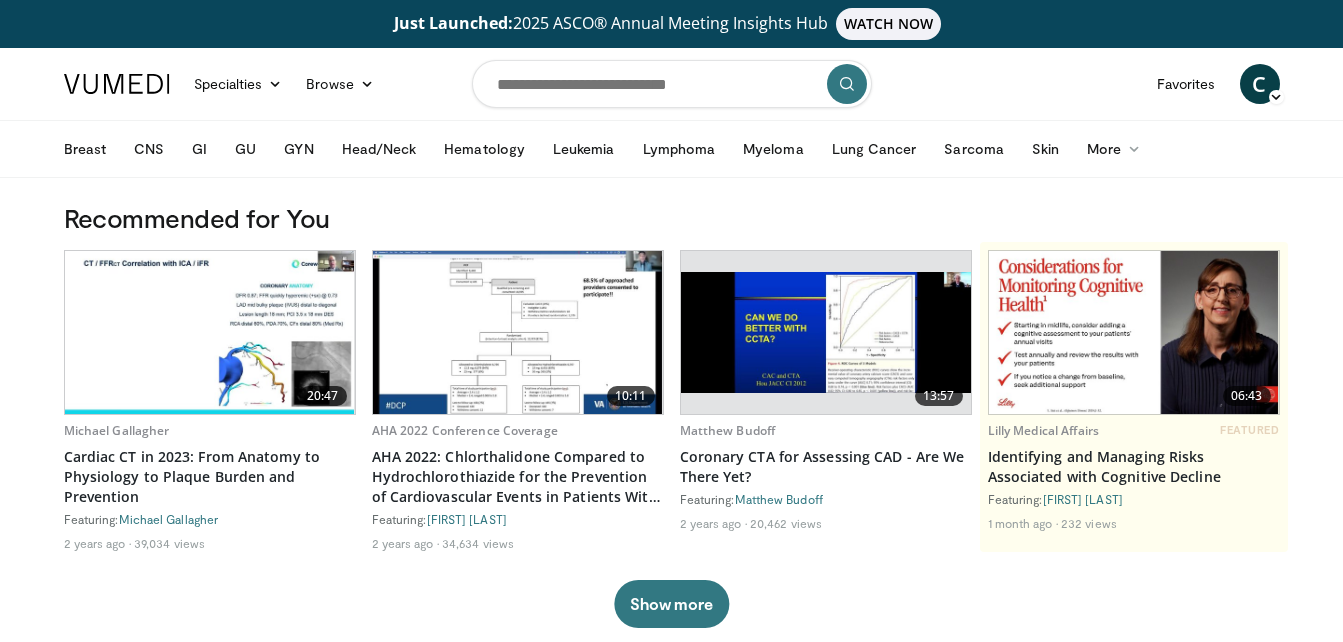 scroll, scrollTop: 0, scrollLeft: 0, axis: both 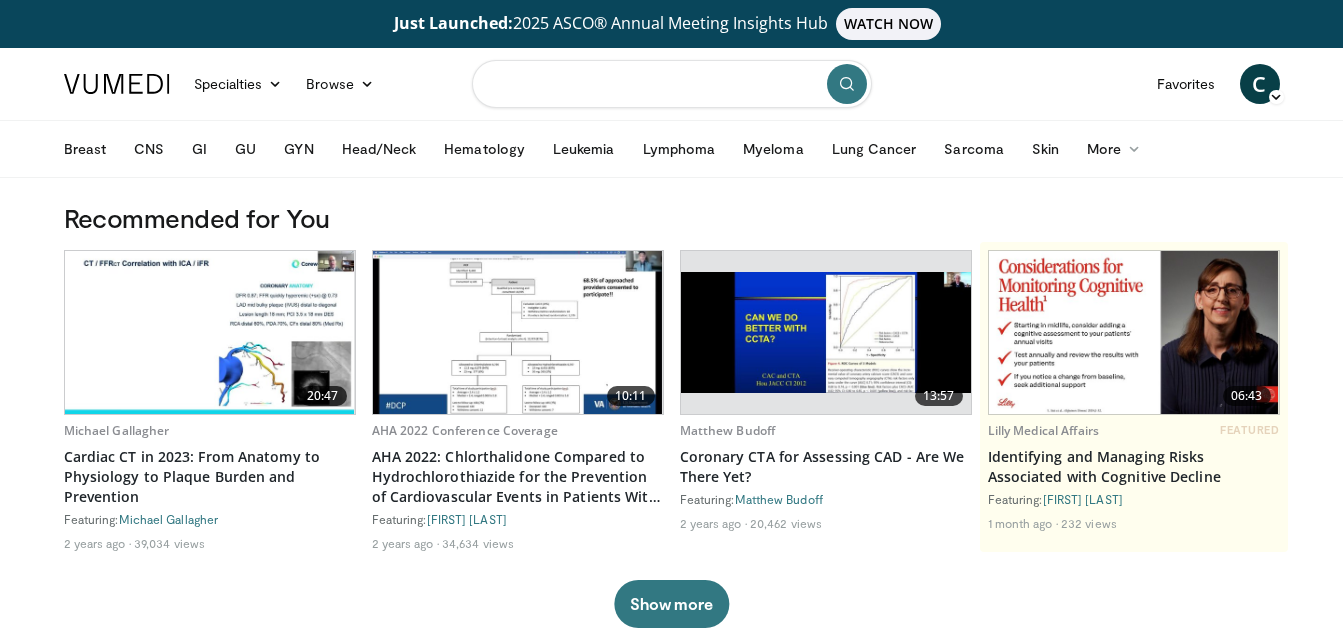 click at bounding box center [672, 84] 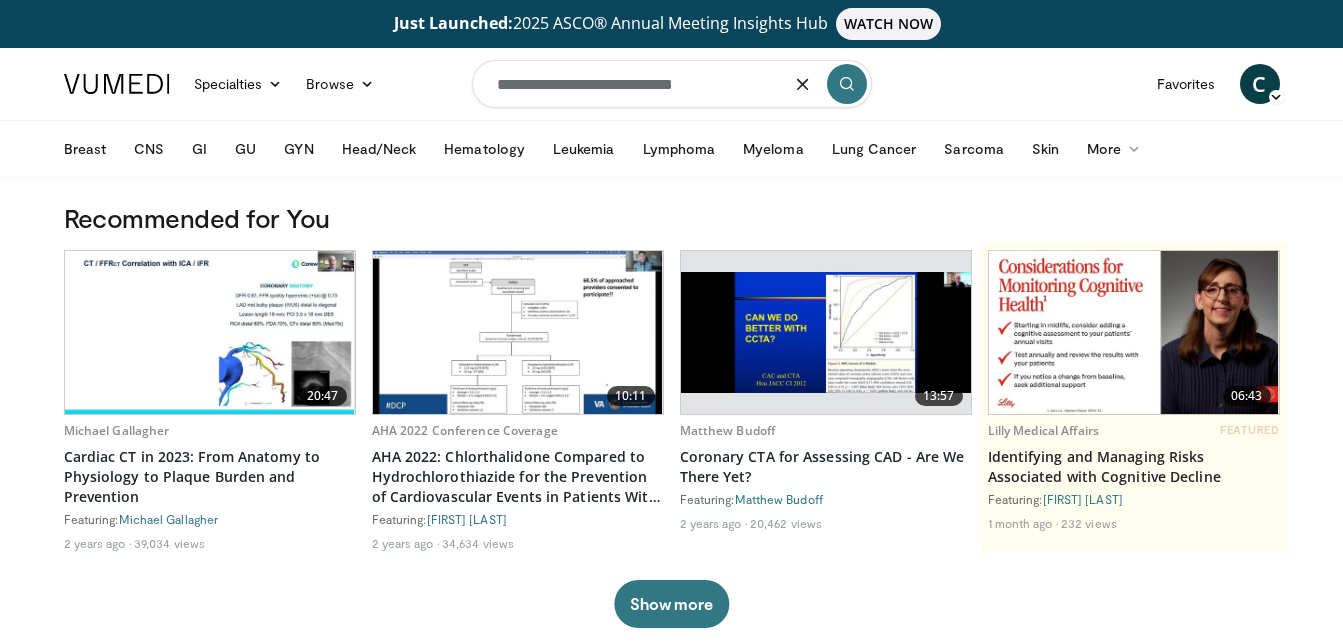 type on "**********" 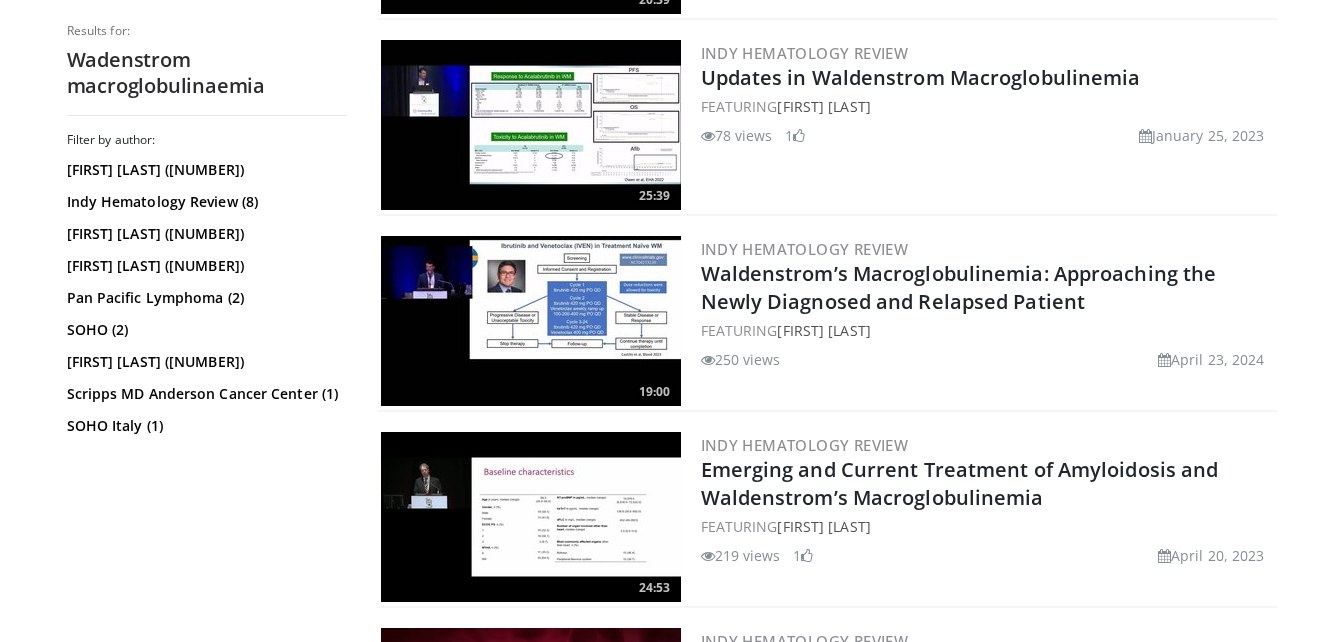 scroll, scrollTop: 1019, scrollLeft: 0, axis: vertical 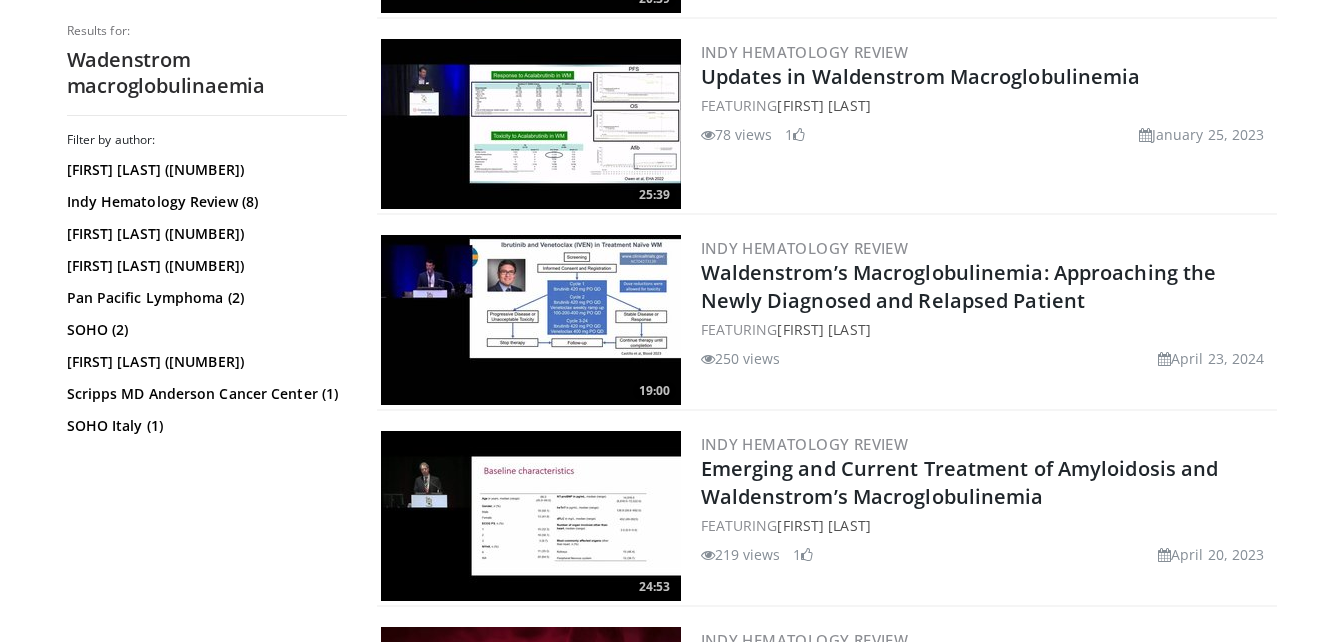 click at bounding box center (531, 320) 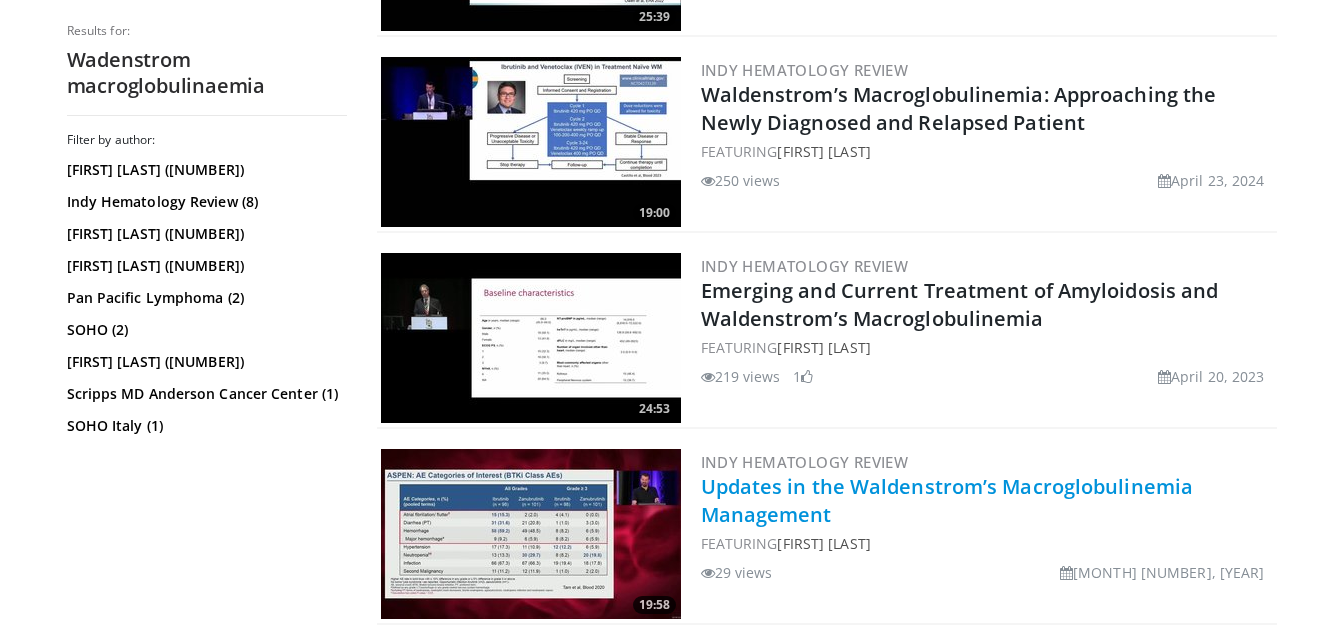 scroll, scrollTop: 1191, scrollLeft: 0, axis: vertical 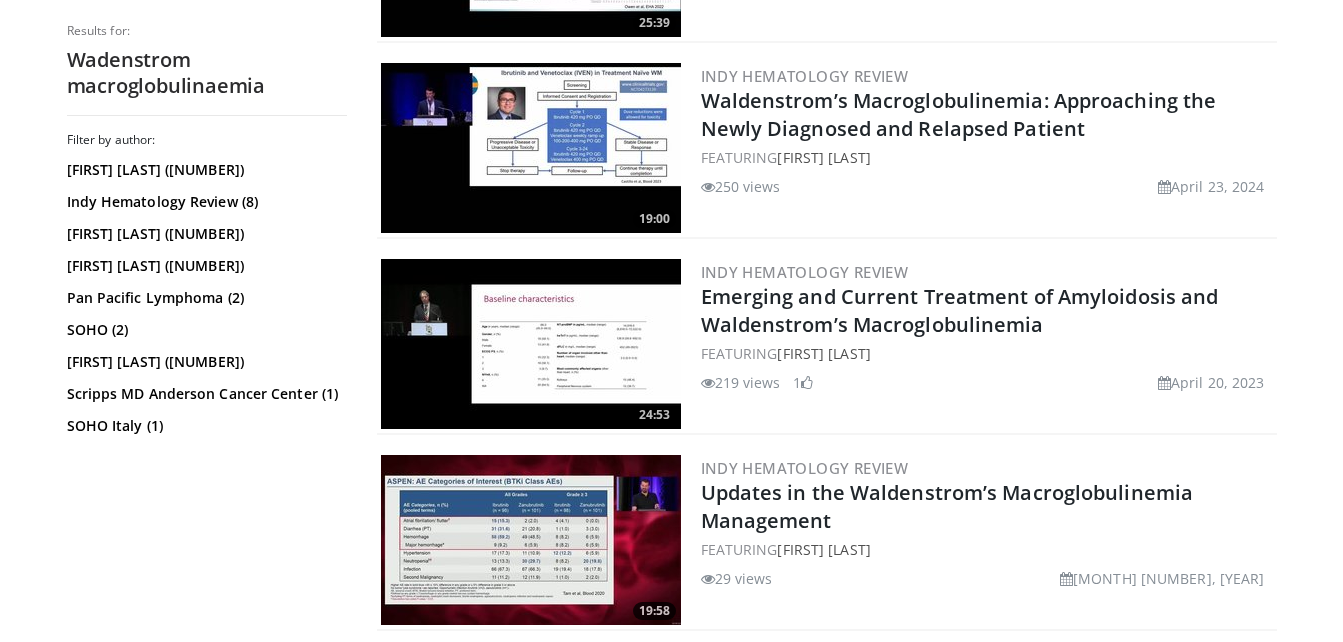 click at bounding box center [531, 148] 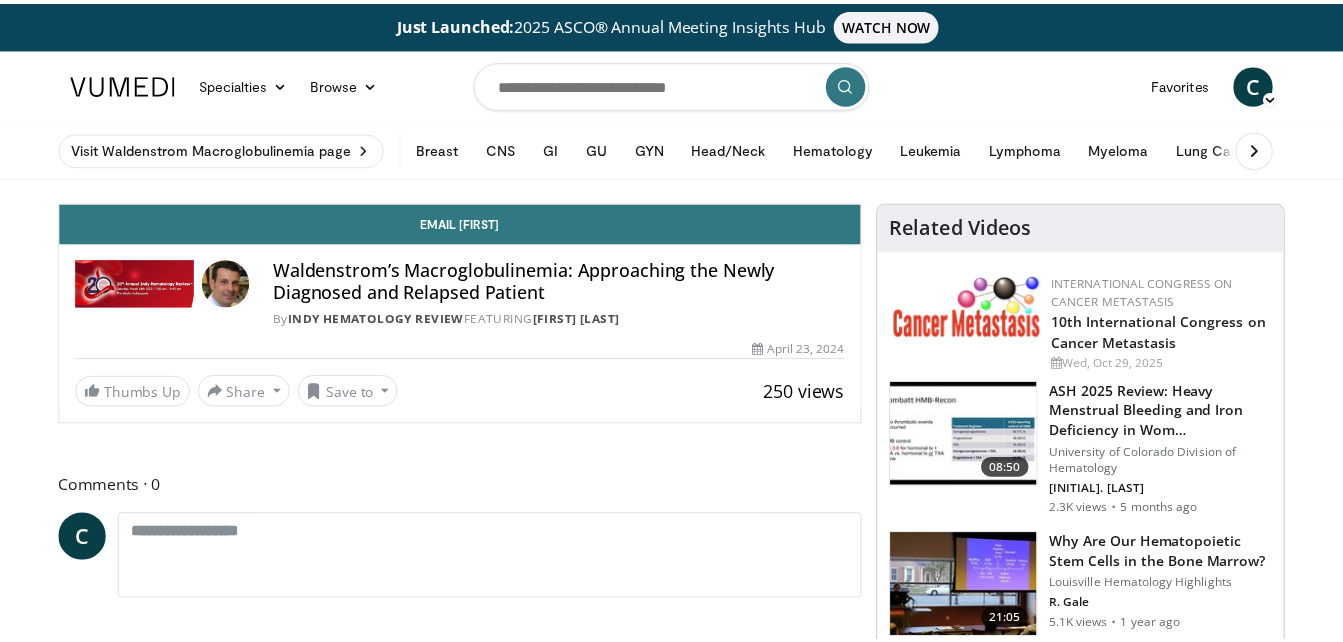 scroll, scrollTop: 0, scrollLeft: 0, axis: both 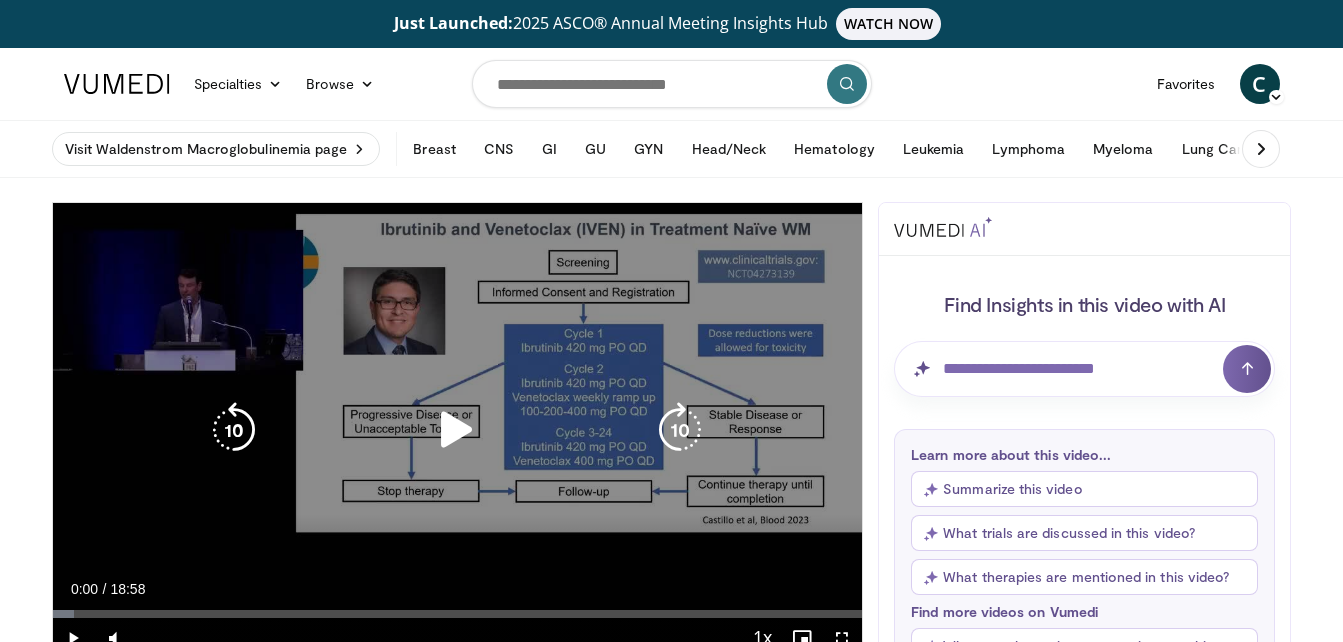 click on "10 seconds
Tap to unmute" at bounding box center (458, 430) 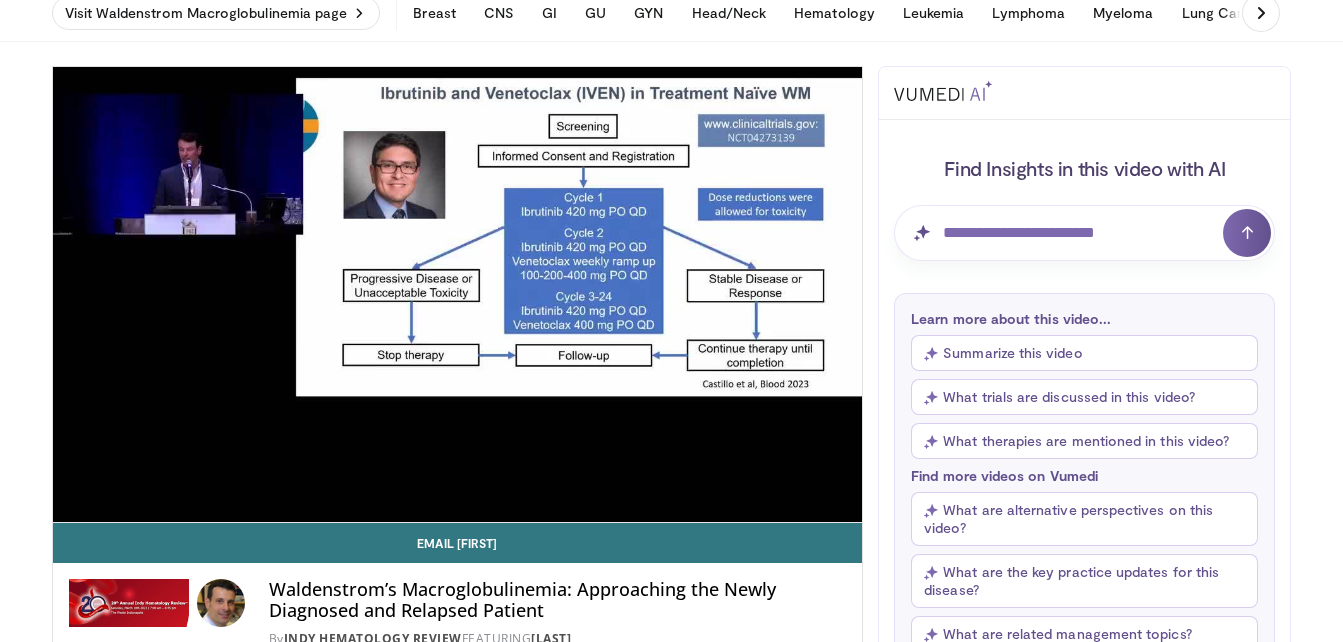scroll, scrollTop: 135, scrollLeft: 0, axis: vertical 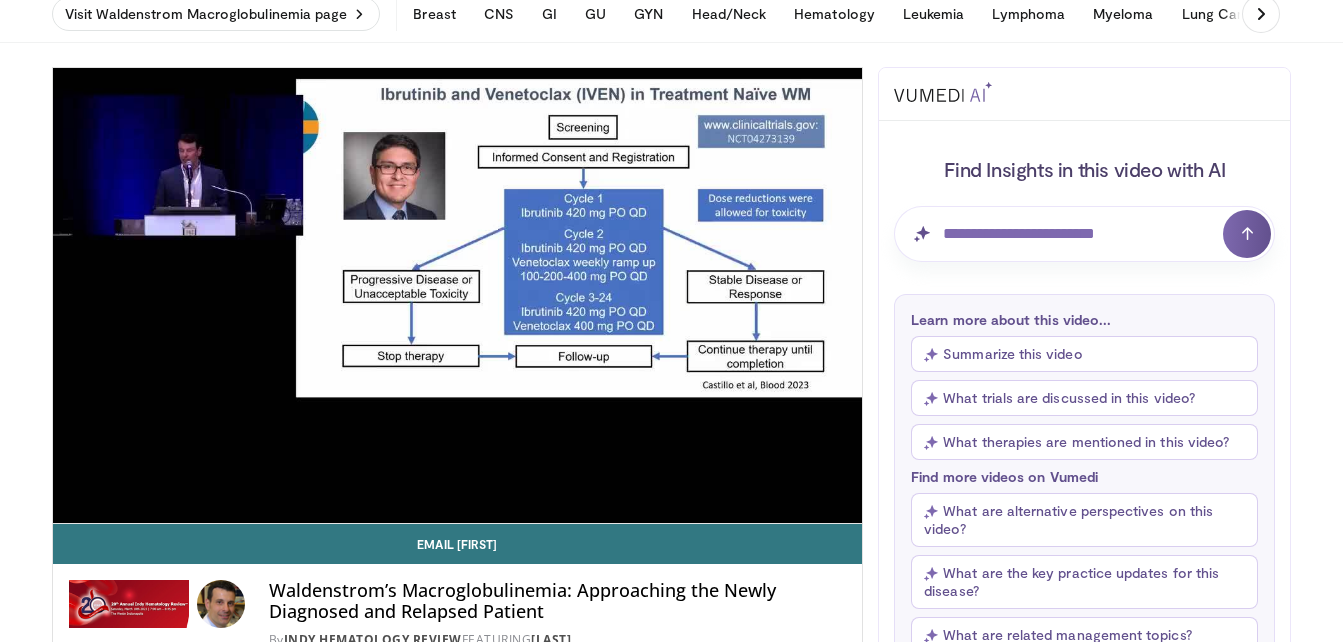 click on "Just Launched:  2025 ASCO® Annual Meeting Insights Hub WATCH NOW
Specialties
Adult & Family Medicine
Allergy, Asthma, Immunology
Anesthesiology
Cardiology
Dental
Dermatology
Endocrinology
Gastroenterology & Hepatology
General Surgery
Hematology & Oncology
Infectious Disease
Nephrology
Neurology
Neurosurgery
Obstetrics & Gynecology
Ophthalmology
Oral Maxillofacial
Orthopaedics
Otolaryngology
Pediatrics
Plastic Surgery" at bounding box center [671, 1762] 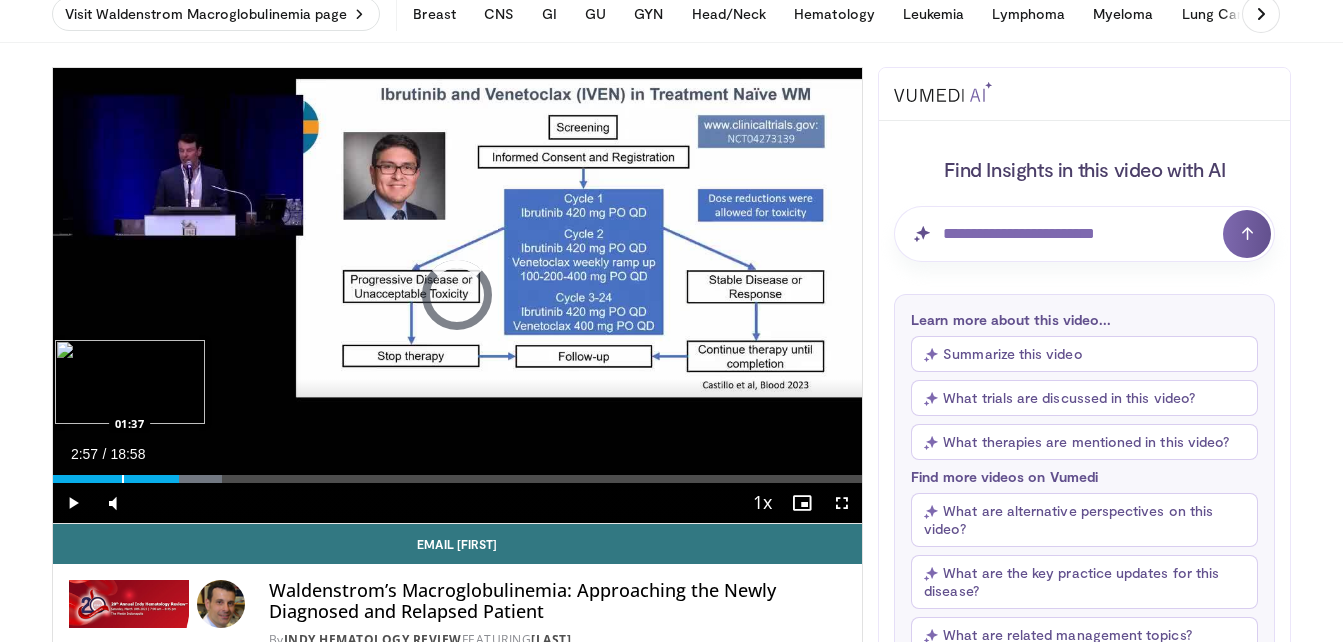 click on "Loaded :  20.90% 01:37 01:37" at bounding box center (458, 473) 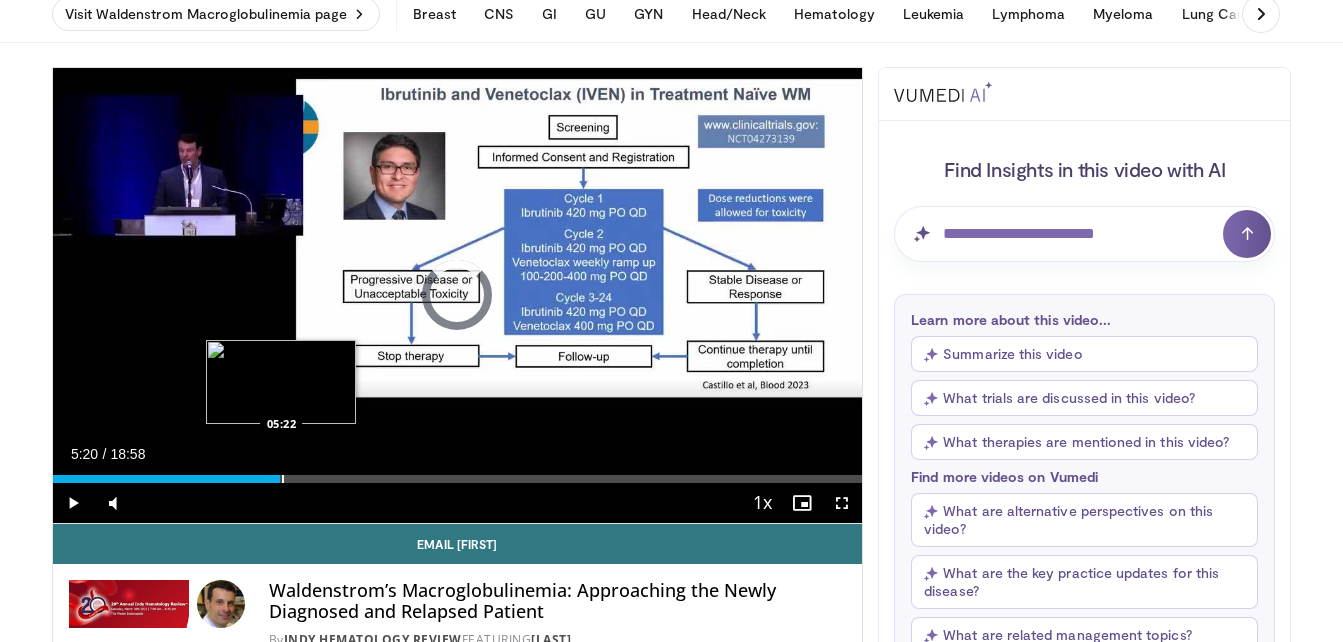 click at bounding box center [283, 479] 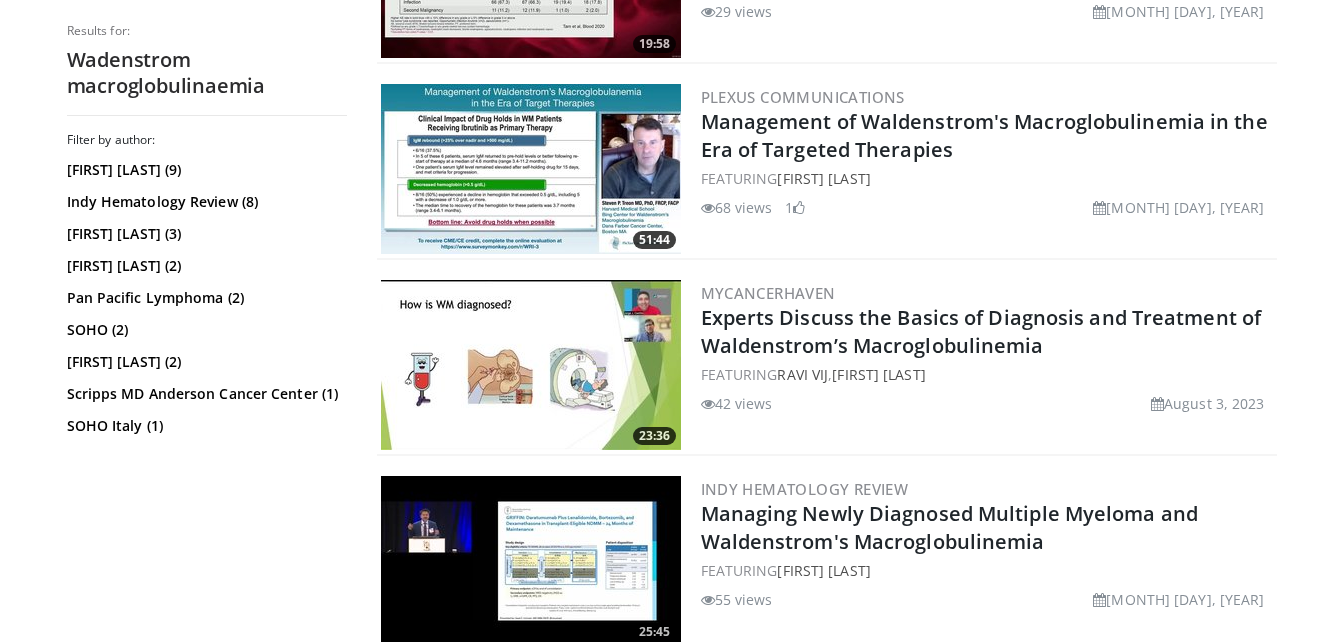 scroll, scrollTop: 1766, scrollLeft: 0, axis: vertical 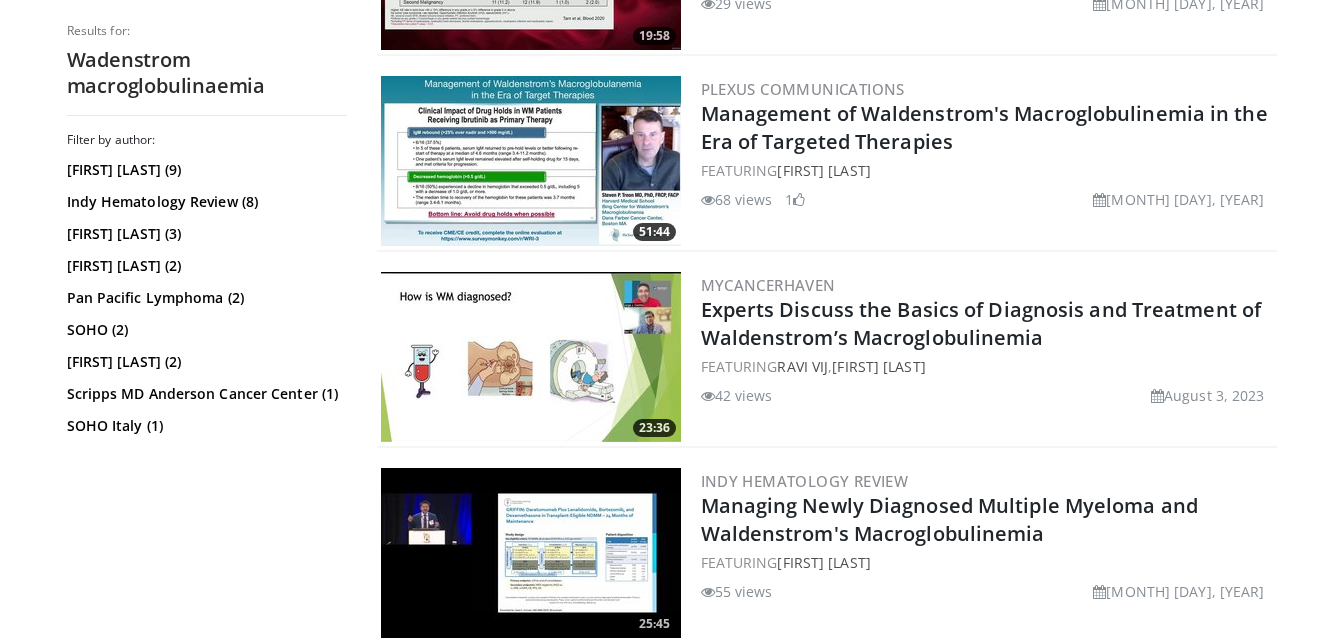 click at bounding box center (531, 357) 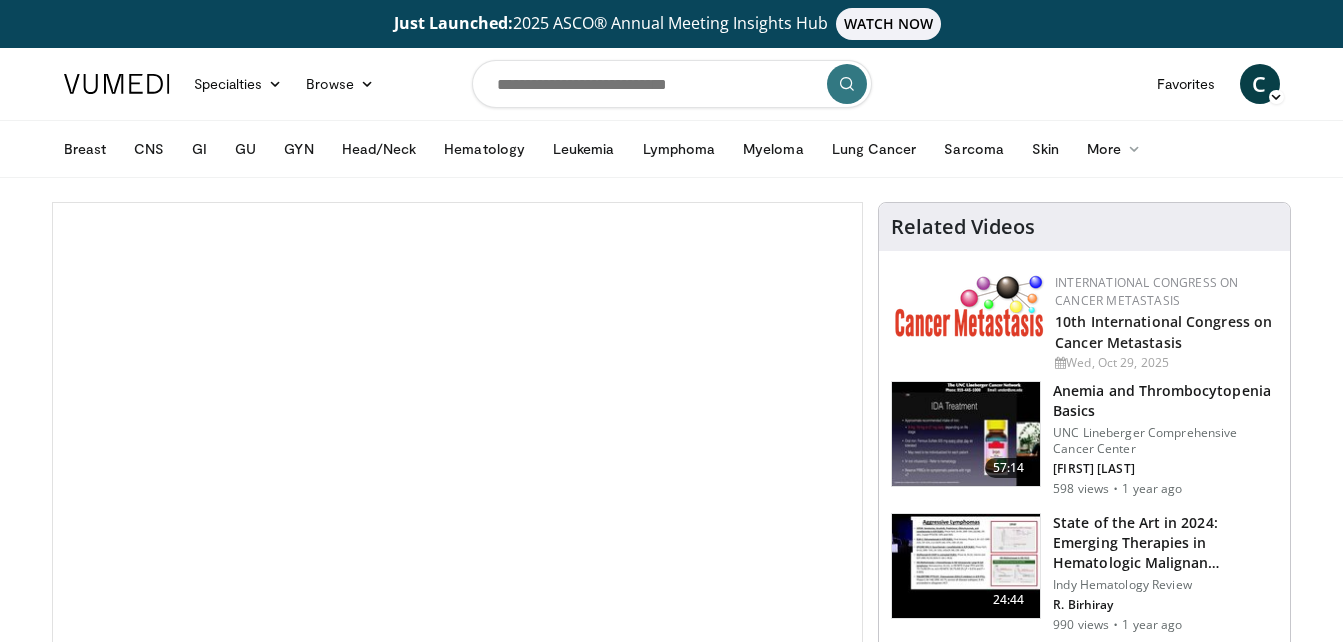 scroll, scrollTop: 0, scrollLeft: 0, axis: both 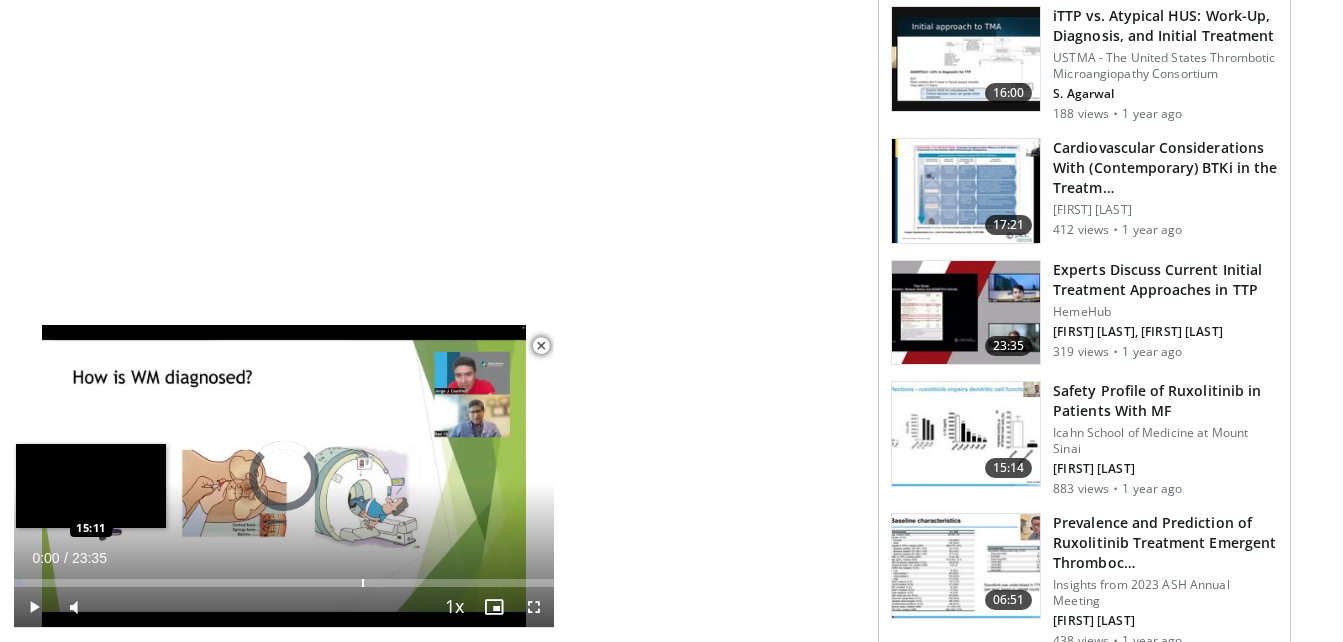 click on "Loaded :  1.41% 00:00 15:11" at bounding box center (284, 577) 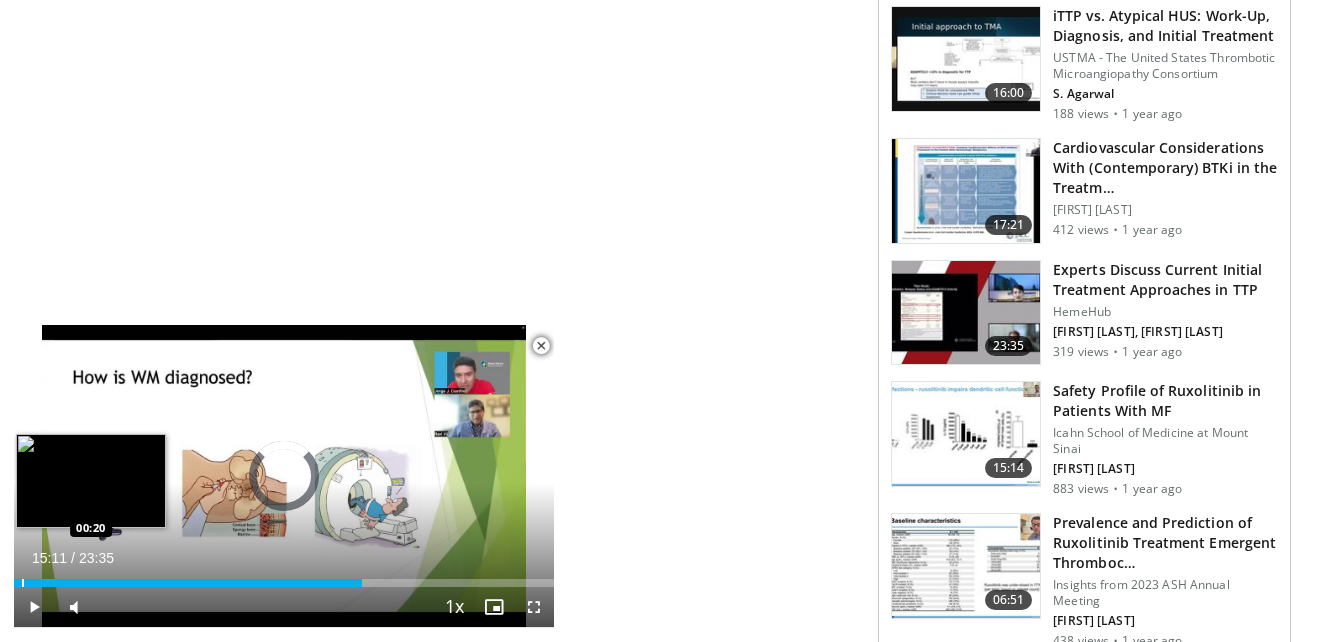 click at bounding box center [23, 583] 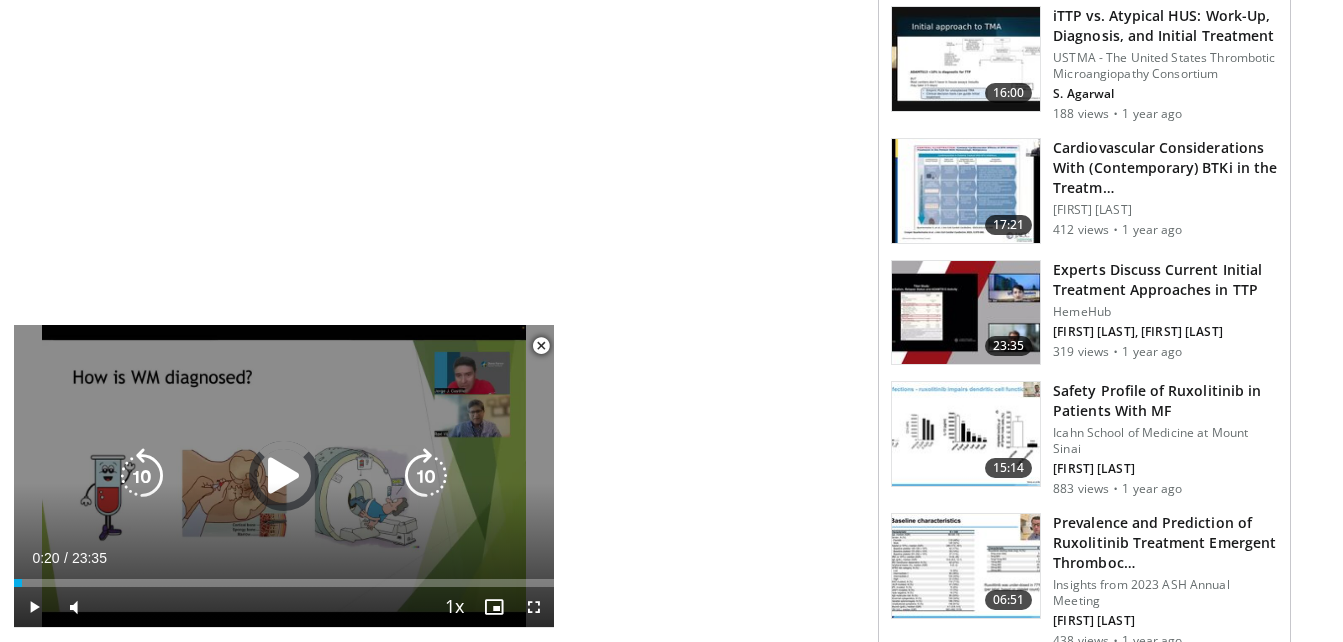 click at bounding box center [284, 476] 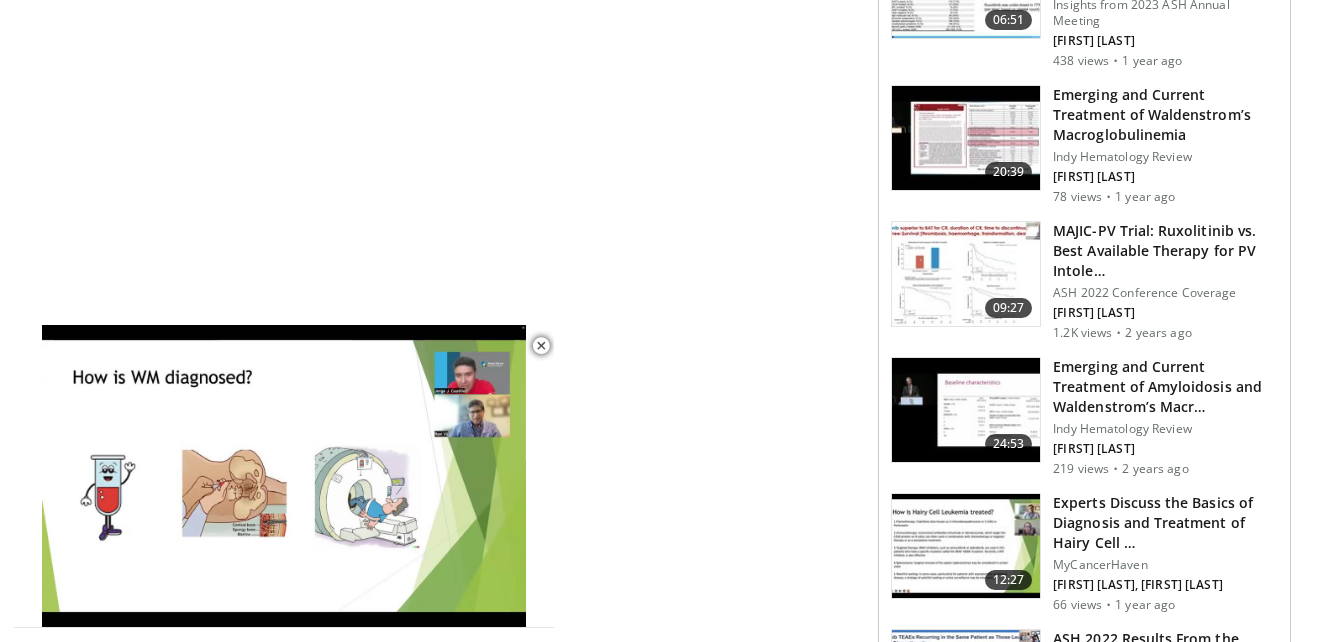 scroll, scrollTop: 2378, scrollLeft: 0, axis: vertical 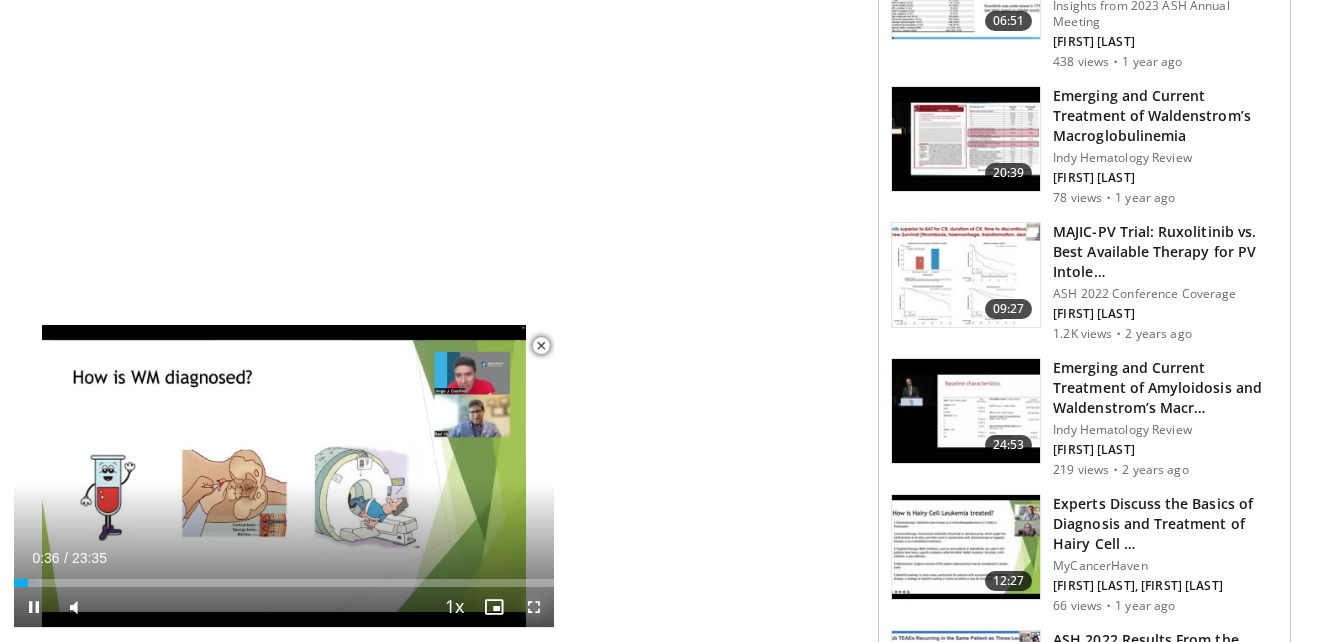 click at bounding box center (534, 607) 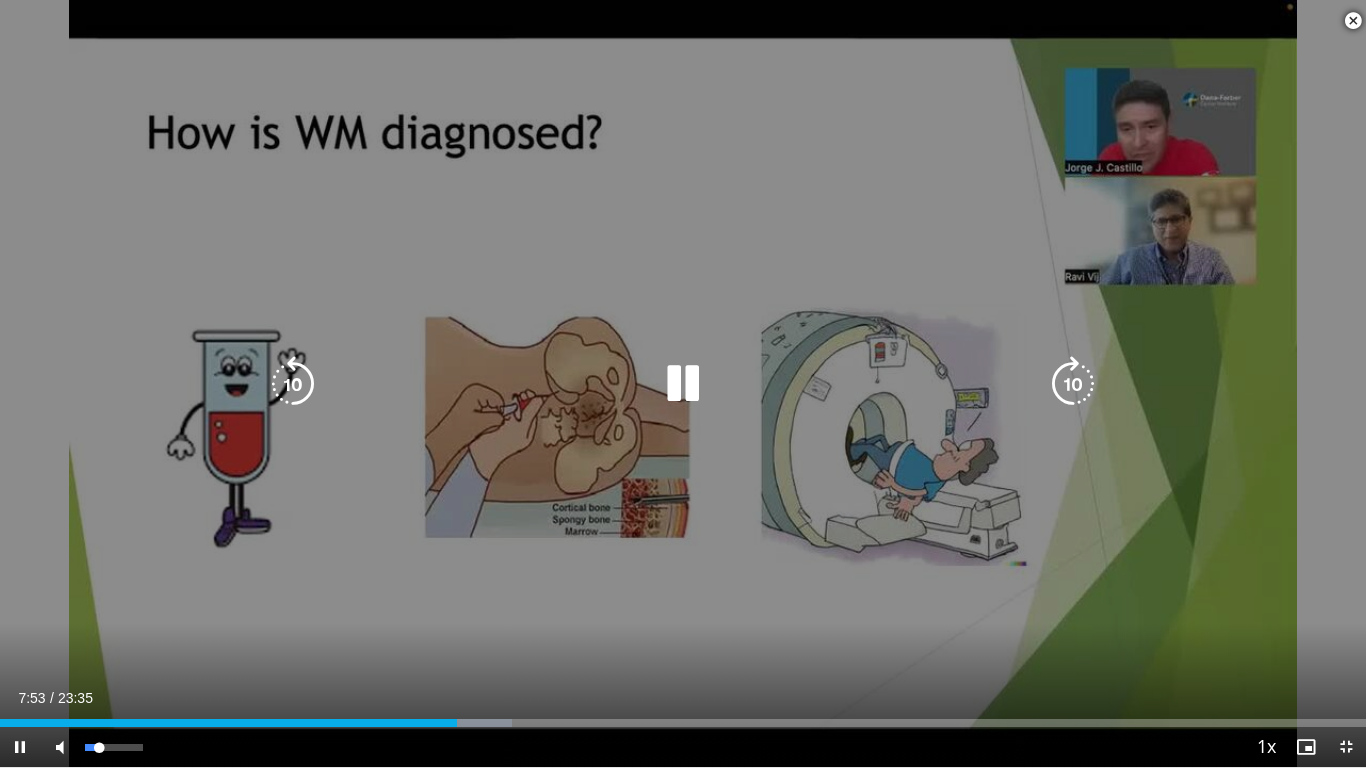 click on "**********" at bounding box center (683, 384) 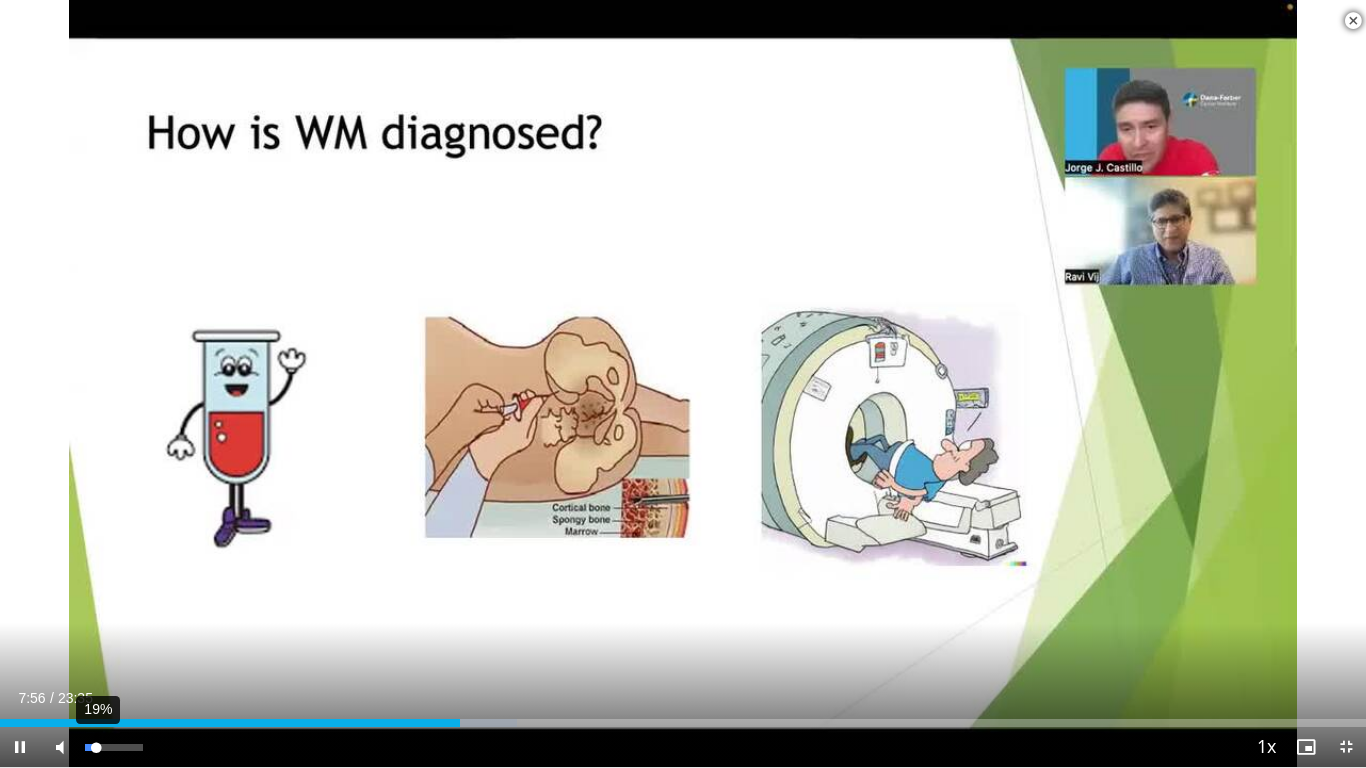click at bounding box center (90, 747) 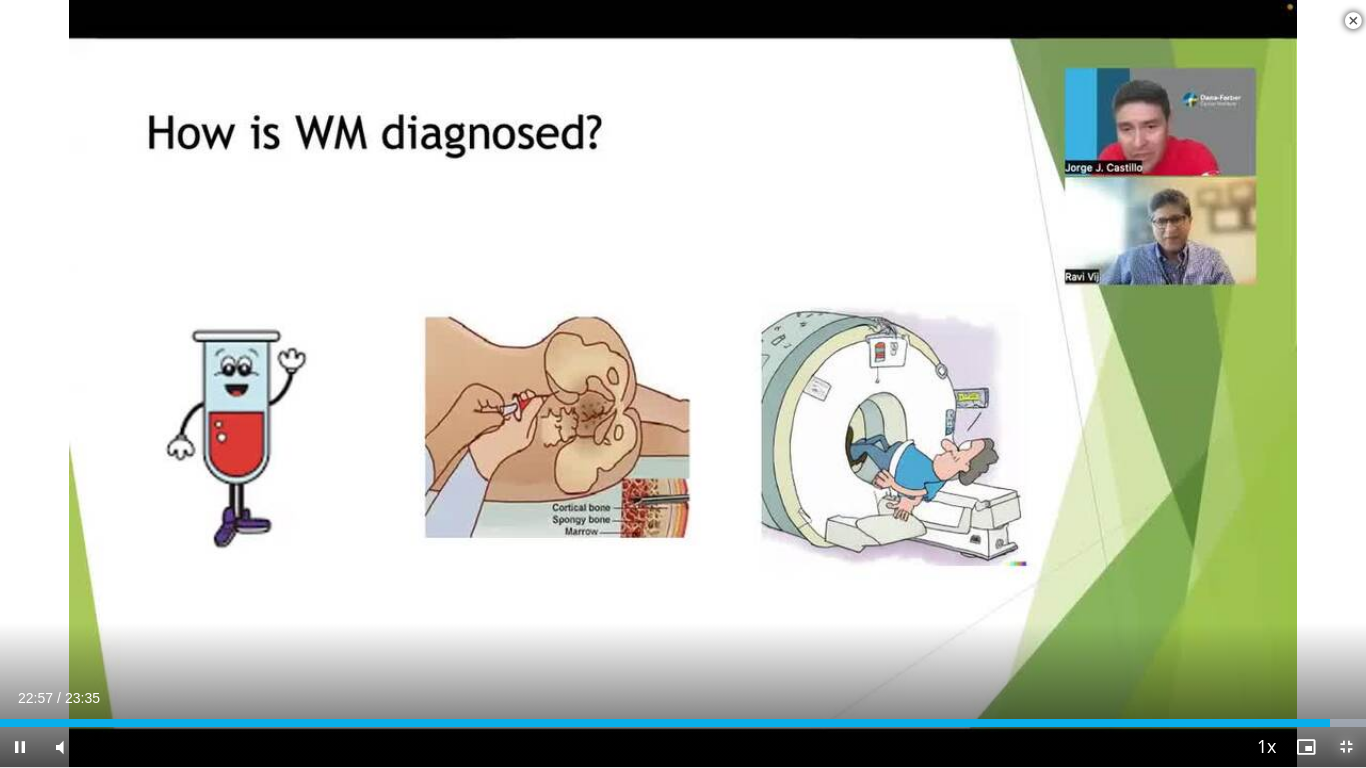 click at bounding box center [1346, 747] 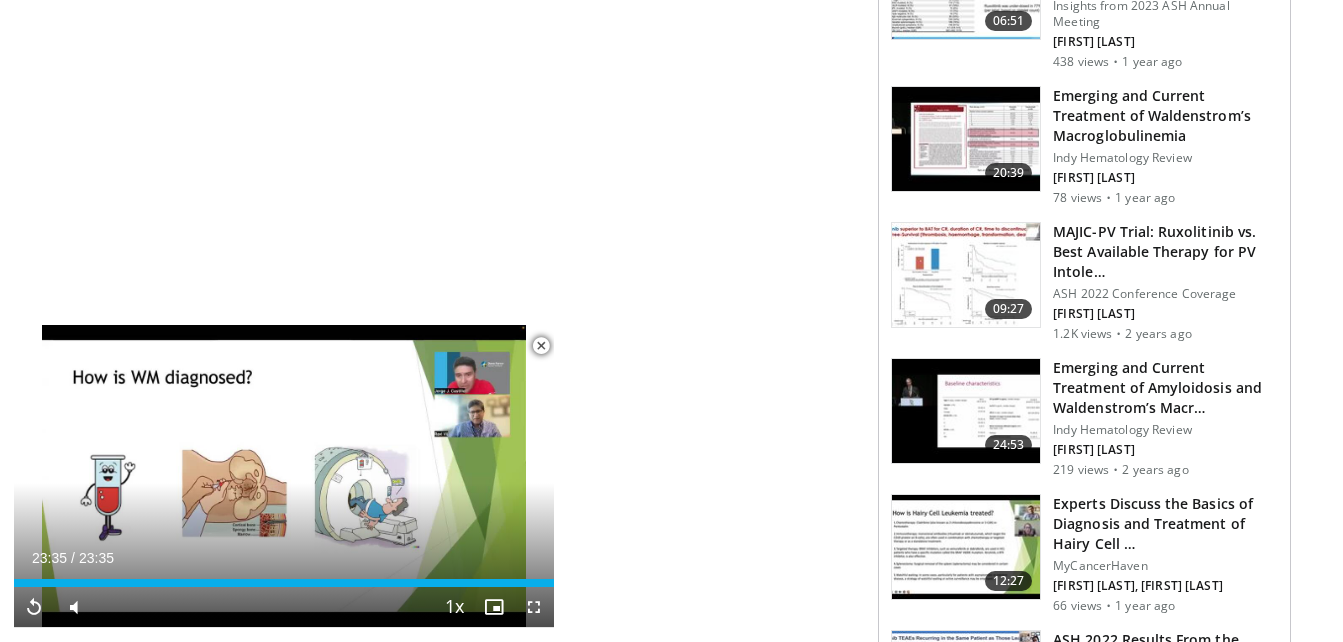 click at bounding box center [541, 346] 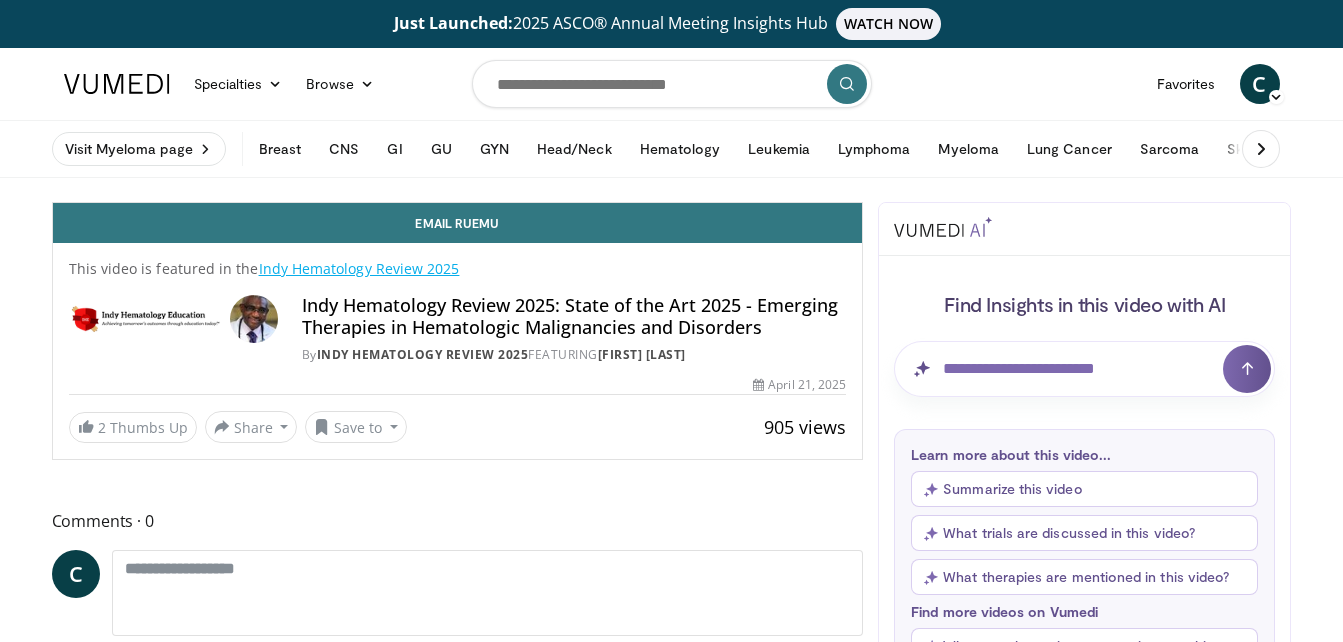 scroll, scrollTop: 0, scrollLeft: 0, axis: both 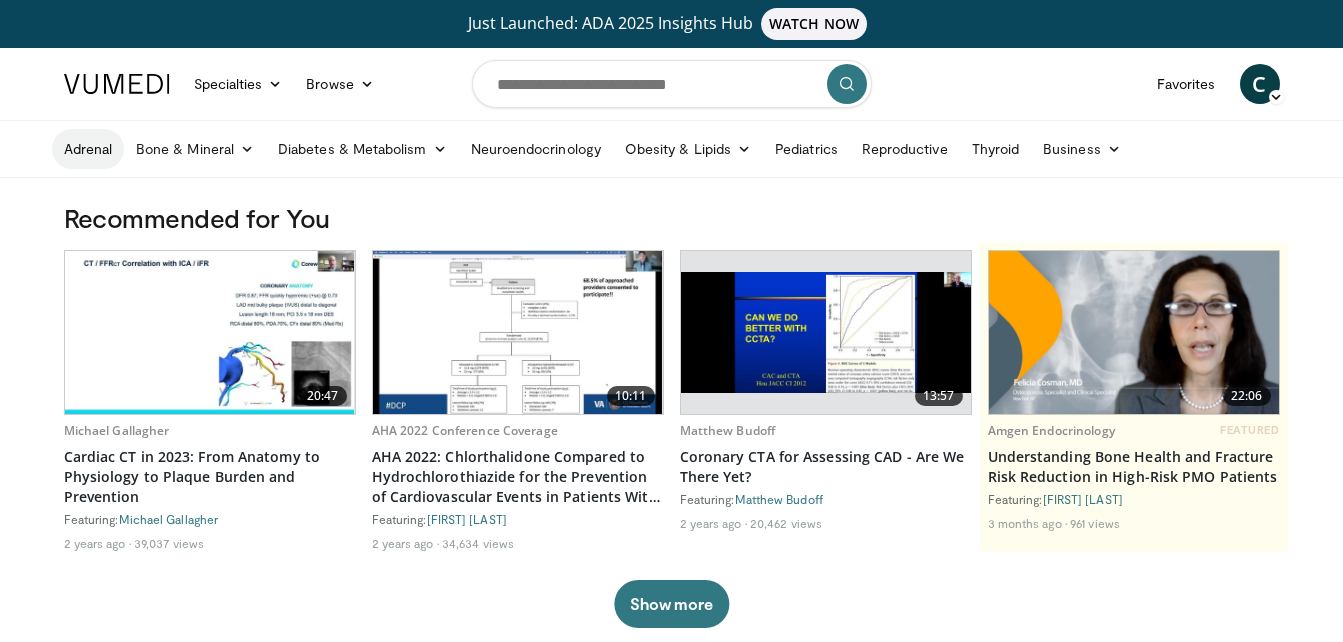 click on "Adrenal" at bounding box center (88, 149) 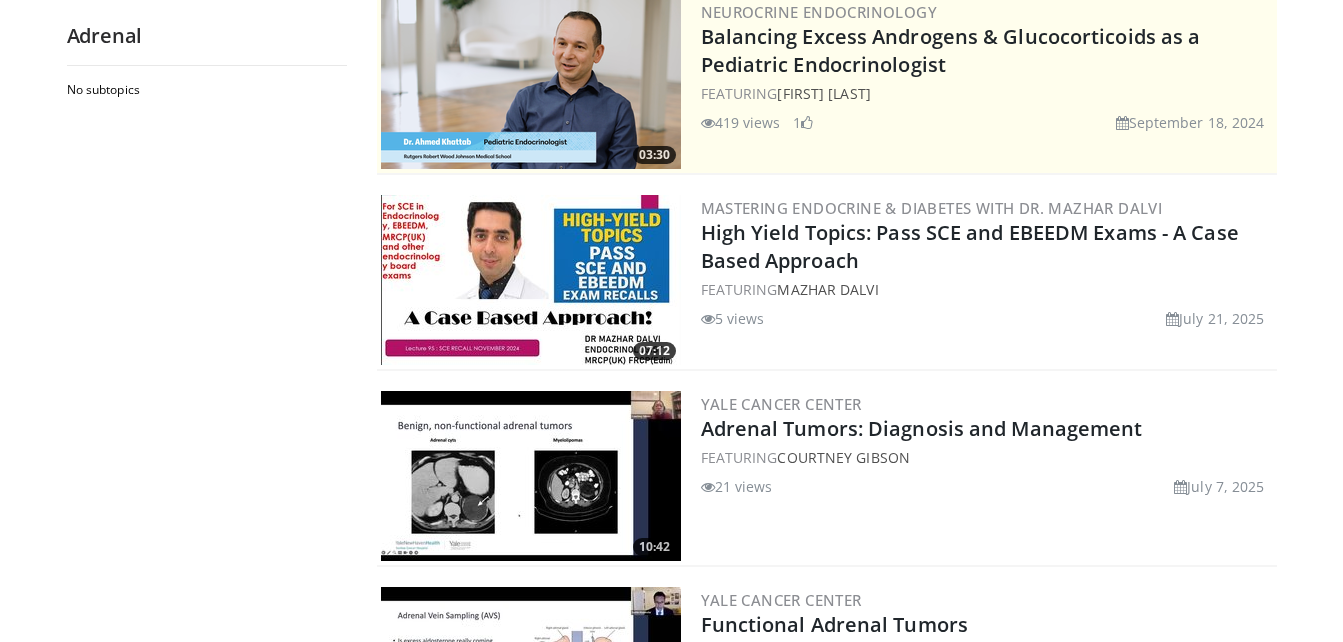 scroll, scrollTop: 0, scrollLeft: 0, axis: both 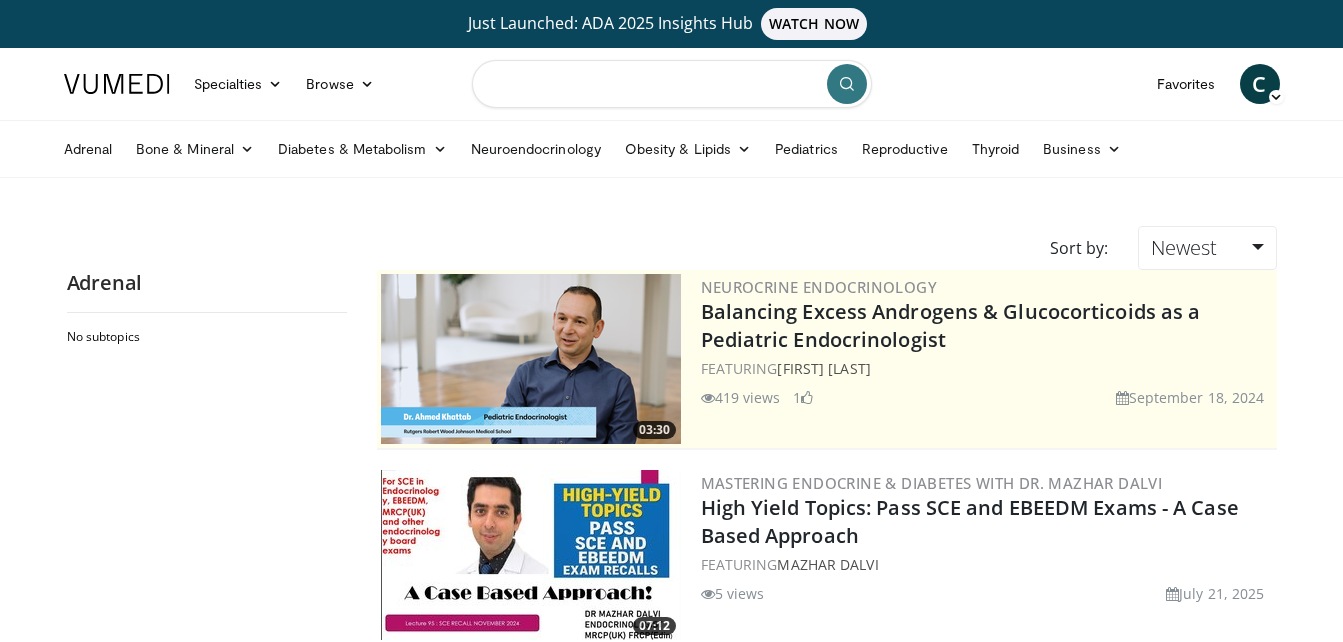 click at bounding box center [672, 84] 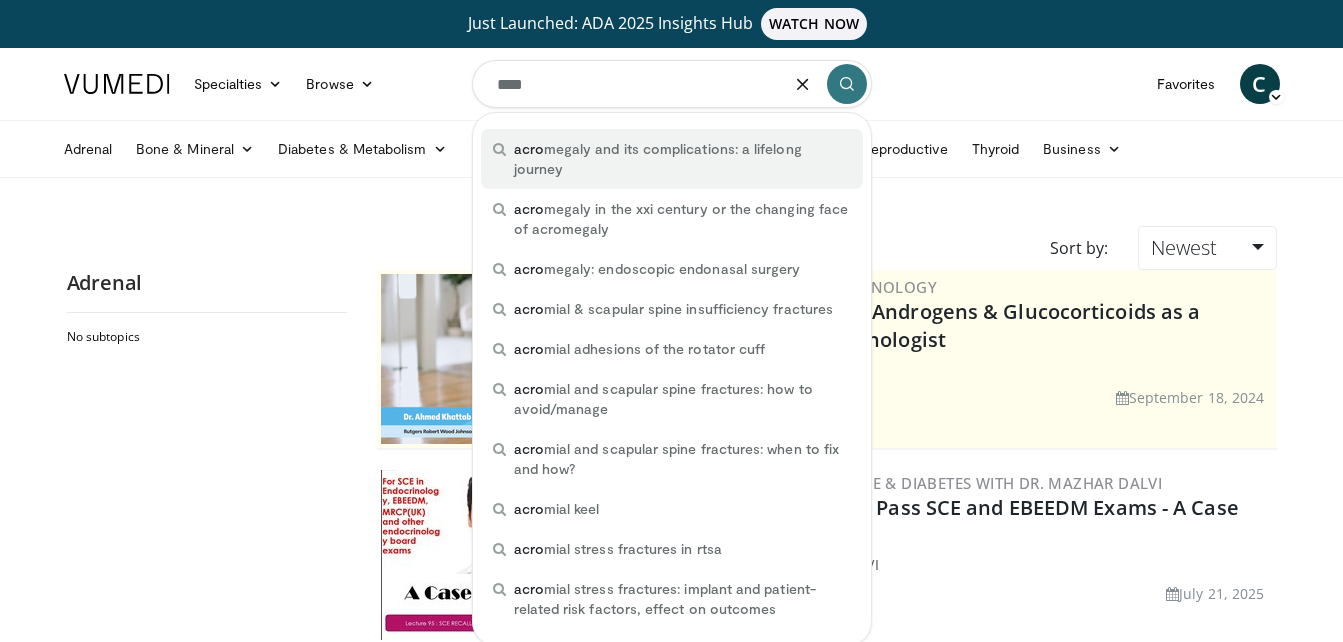 click on "acro megaly and its complications: a lifelong journey" at bounding box center [682, 159] 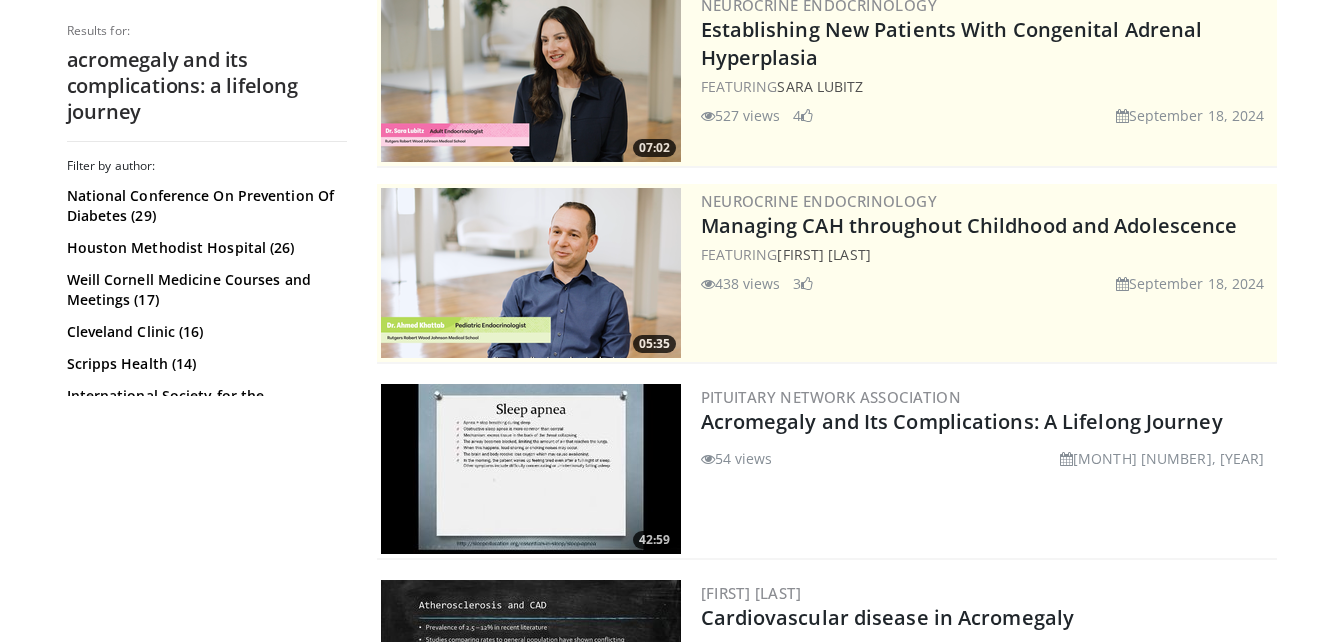 scroll, scrollTop: 0, scrollLeft: 0, axis: both 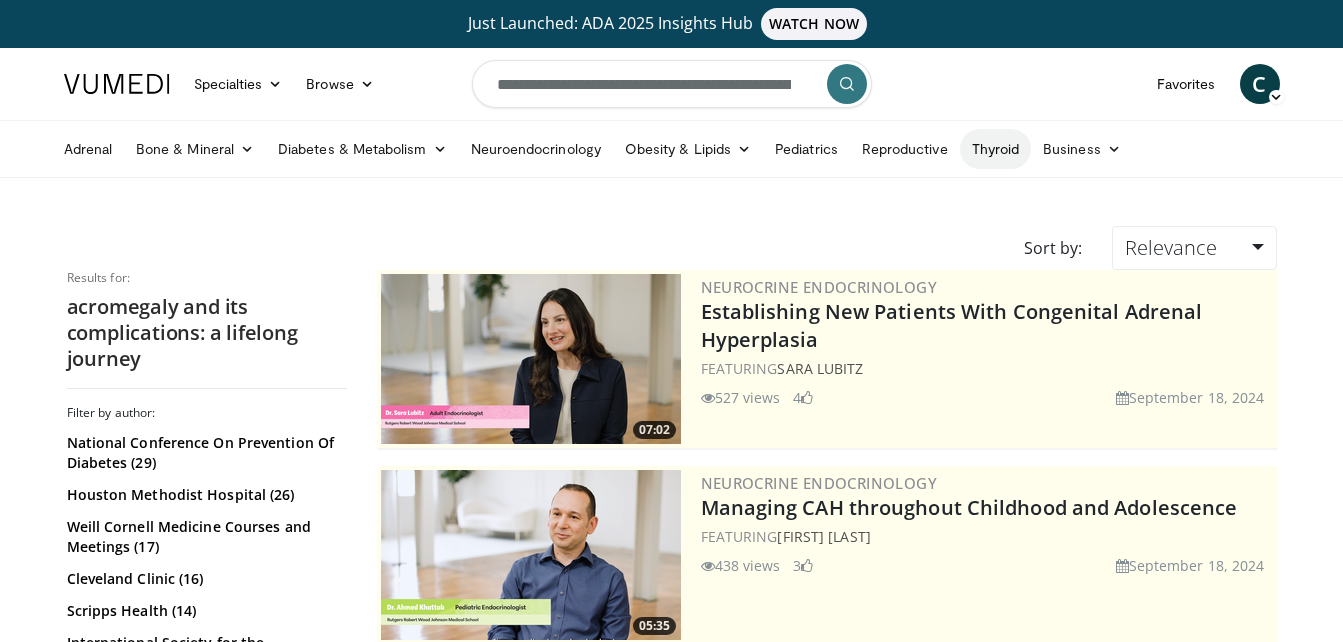 click on "Thyroid" at bounding box center (996, 149) 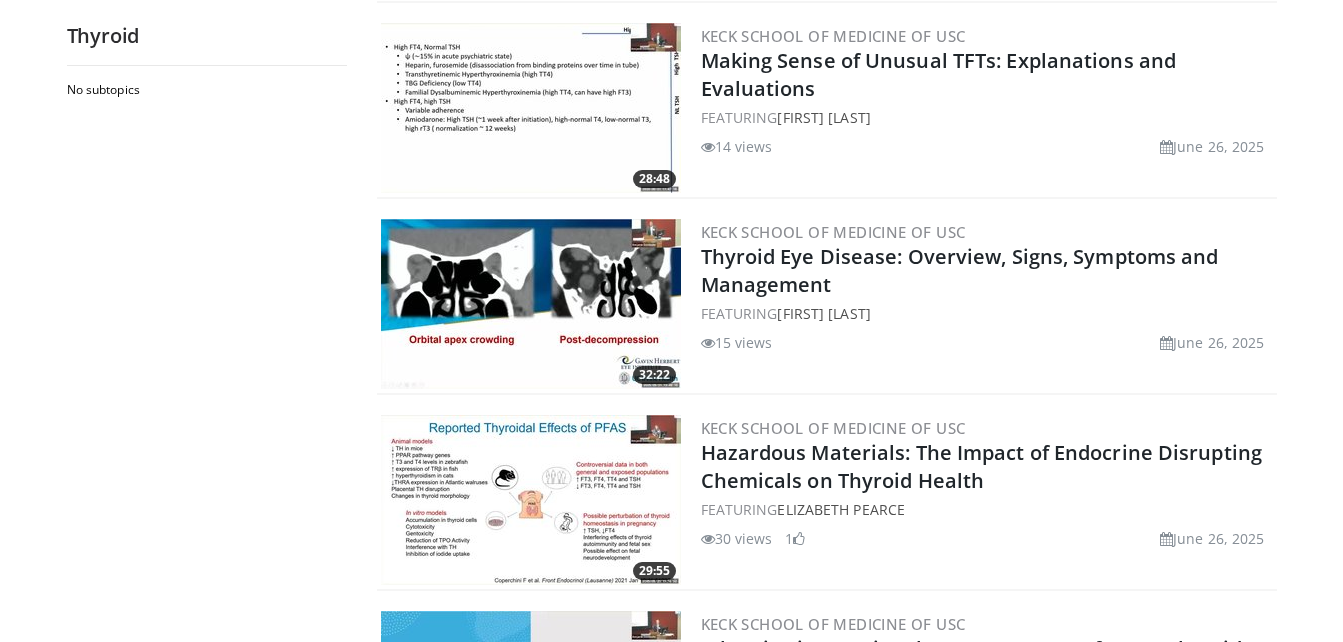 scroll, scrollTop: 838, scrollLeft: 0, axis: vertical 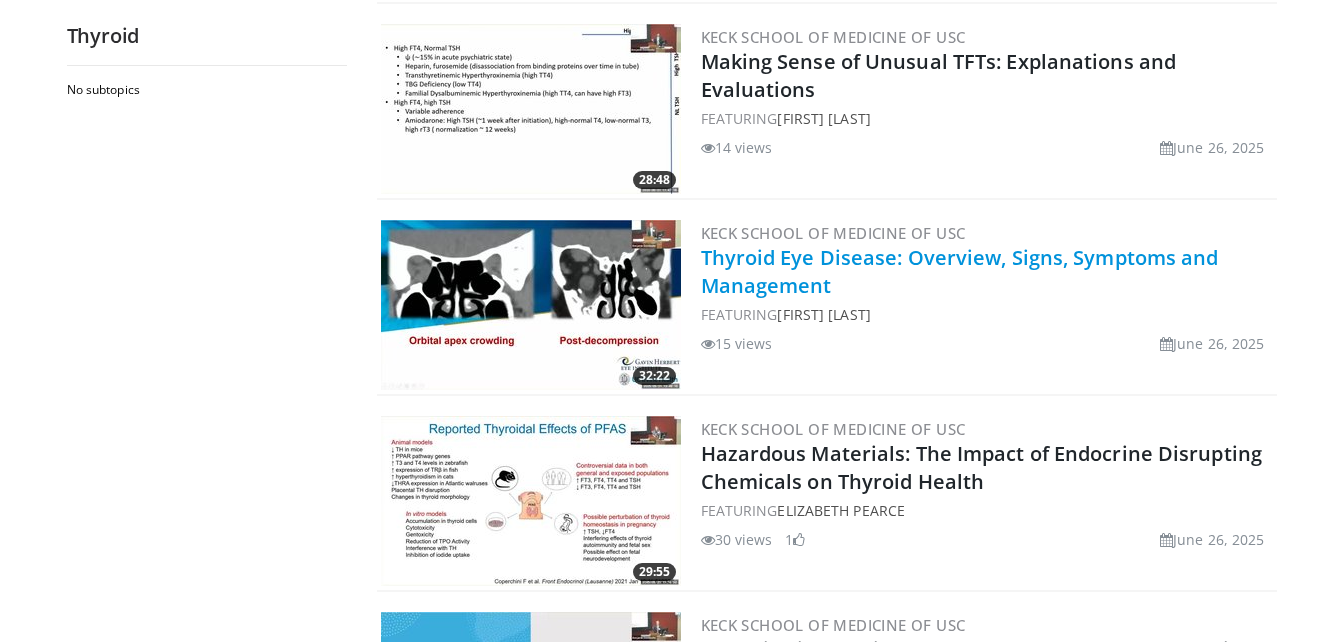 click on "Thyroid Eye Disease: Overview, Signs, Symptoms and Management" at bounding box center (960, 271) 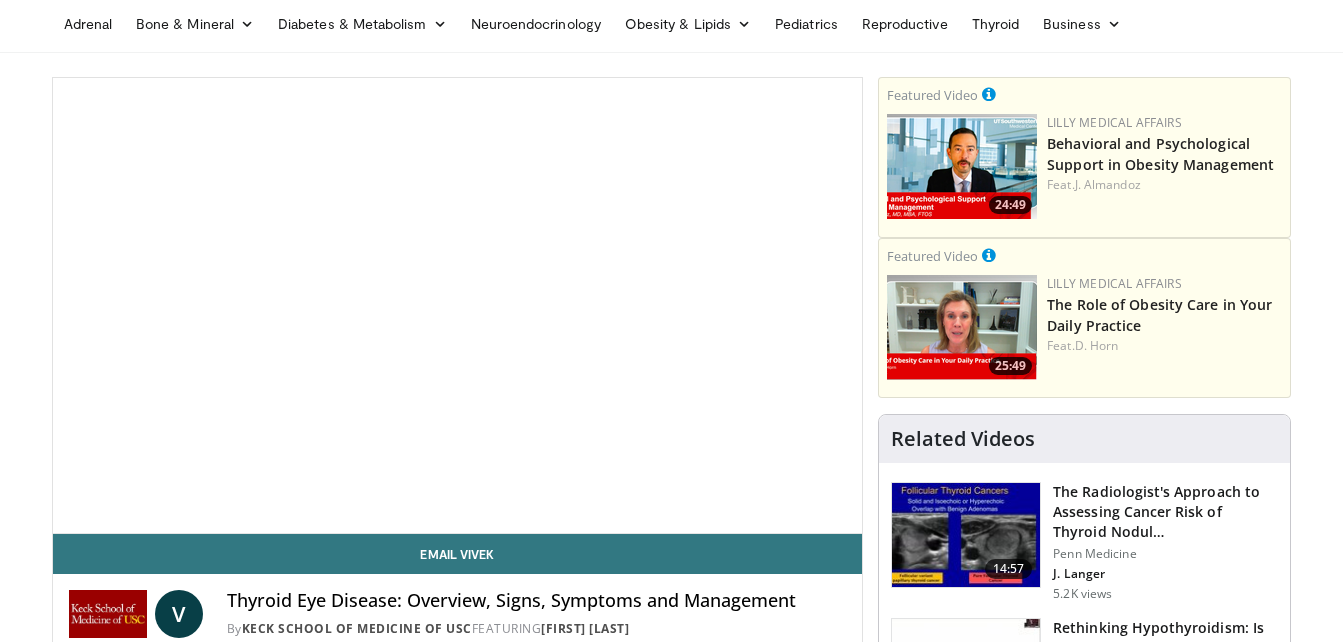 scroll, scrollTop: 133, scrollLeft: 0, axis: vertical 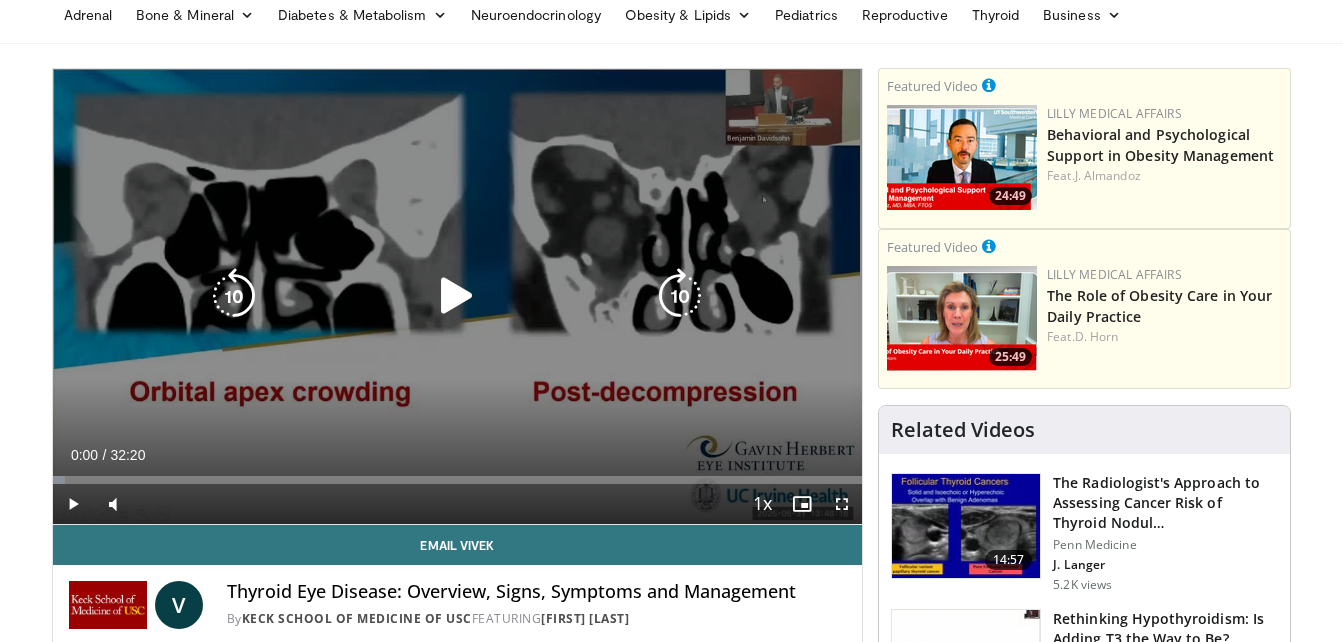 click on "10 seconds
Tap to unmute" at bounding box center [458, 296] 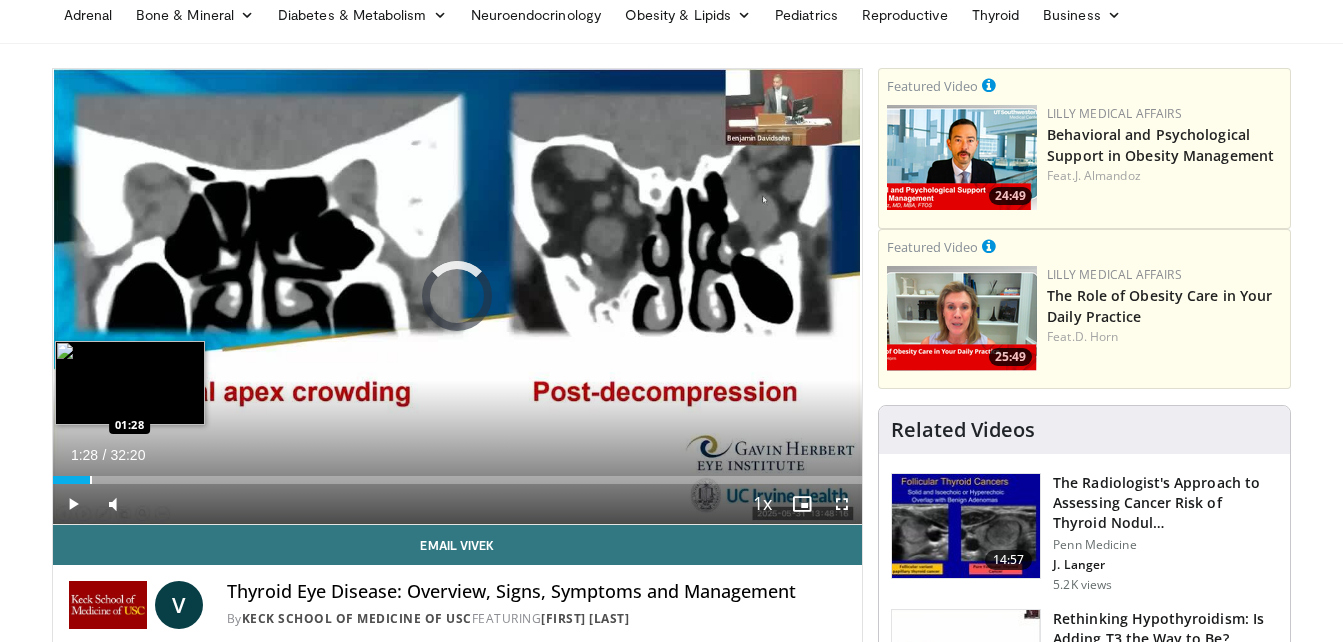 click on "Loaded :  2.55% 01:28 01:28" at bounding box center [458, 474] 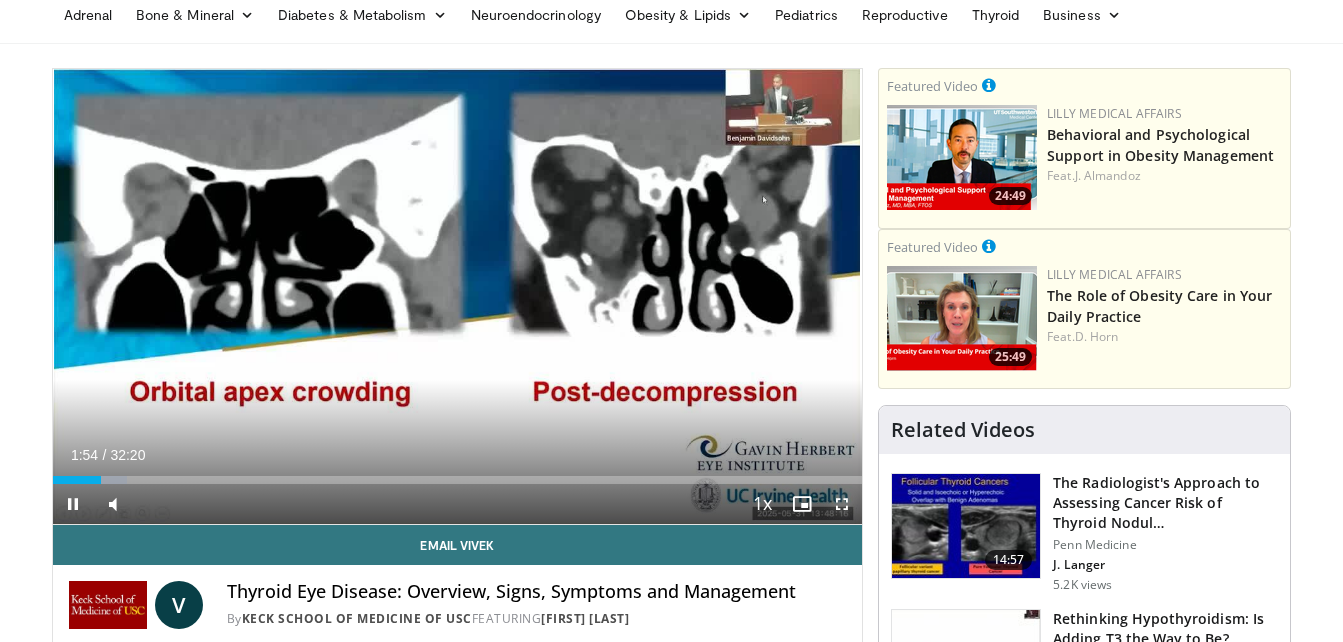 click at bounding box center (842, 504) 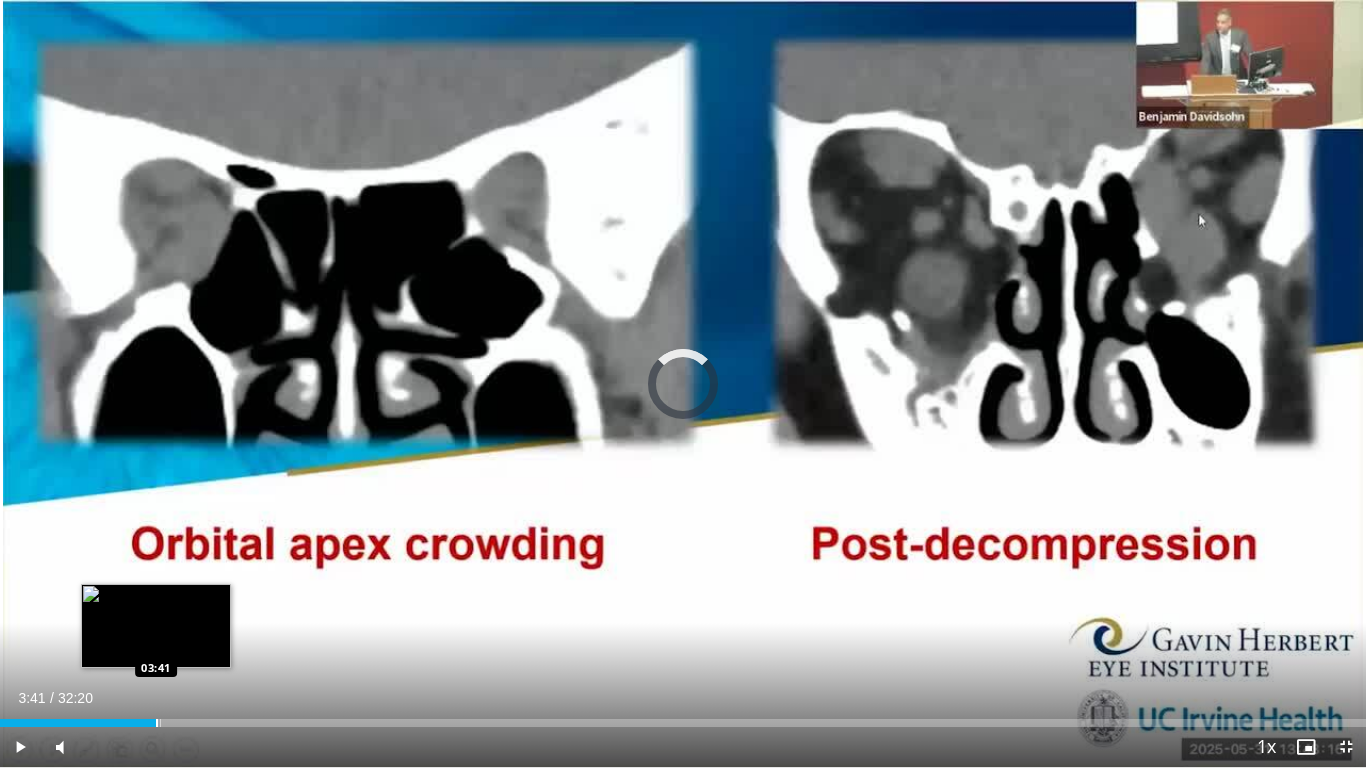 click at bounding box center (157, 723) 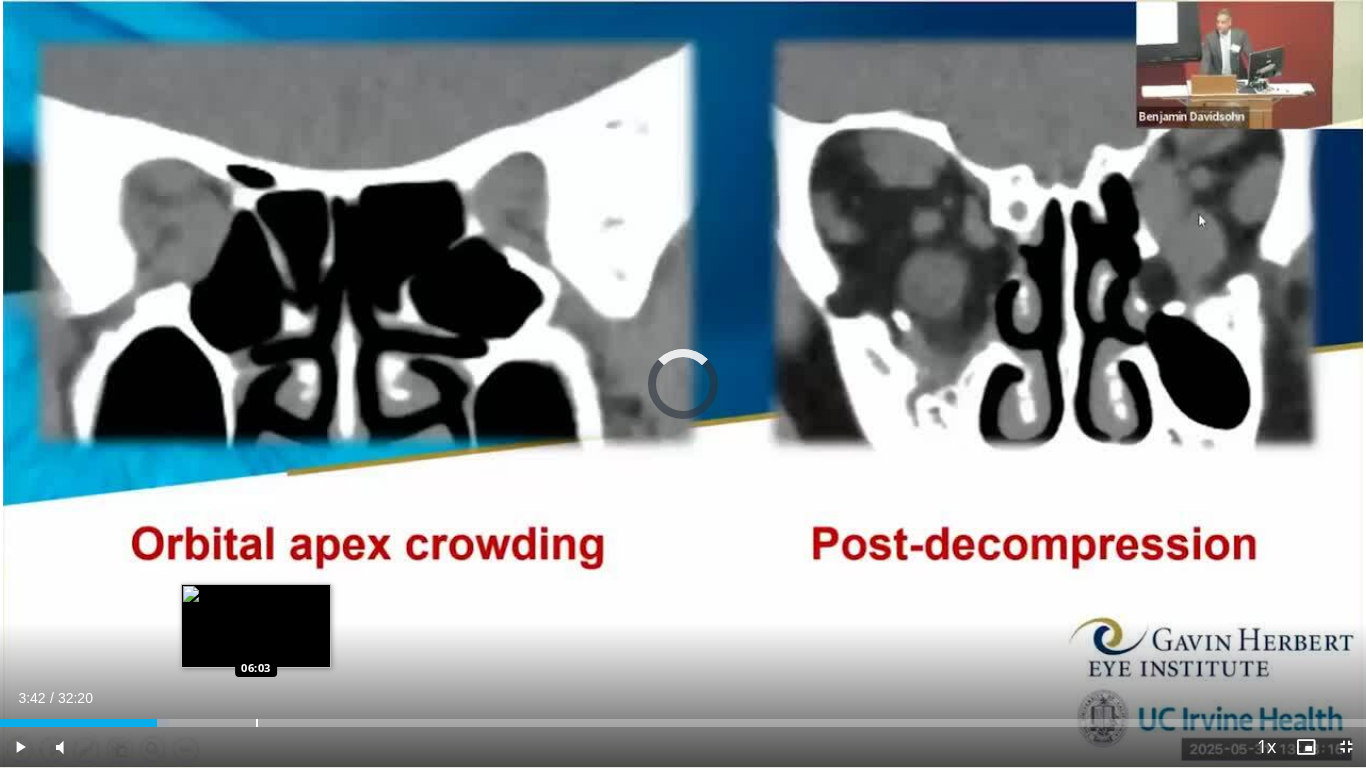 click on "Loaded :  12.37% 03:43 06:03" at bounding box center (683, 717) 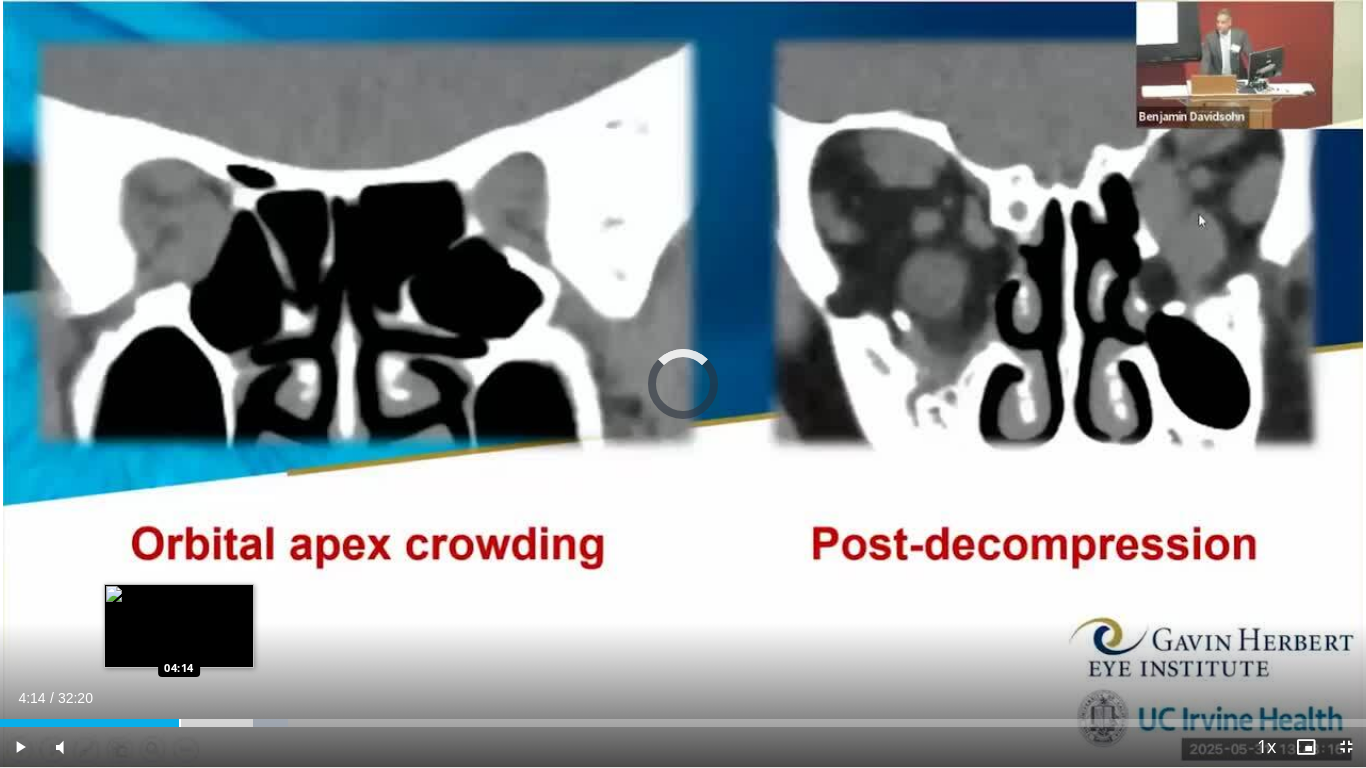 click at bounding box center (180, 723) 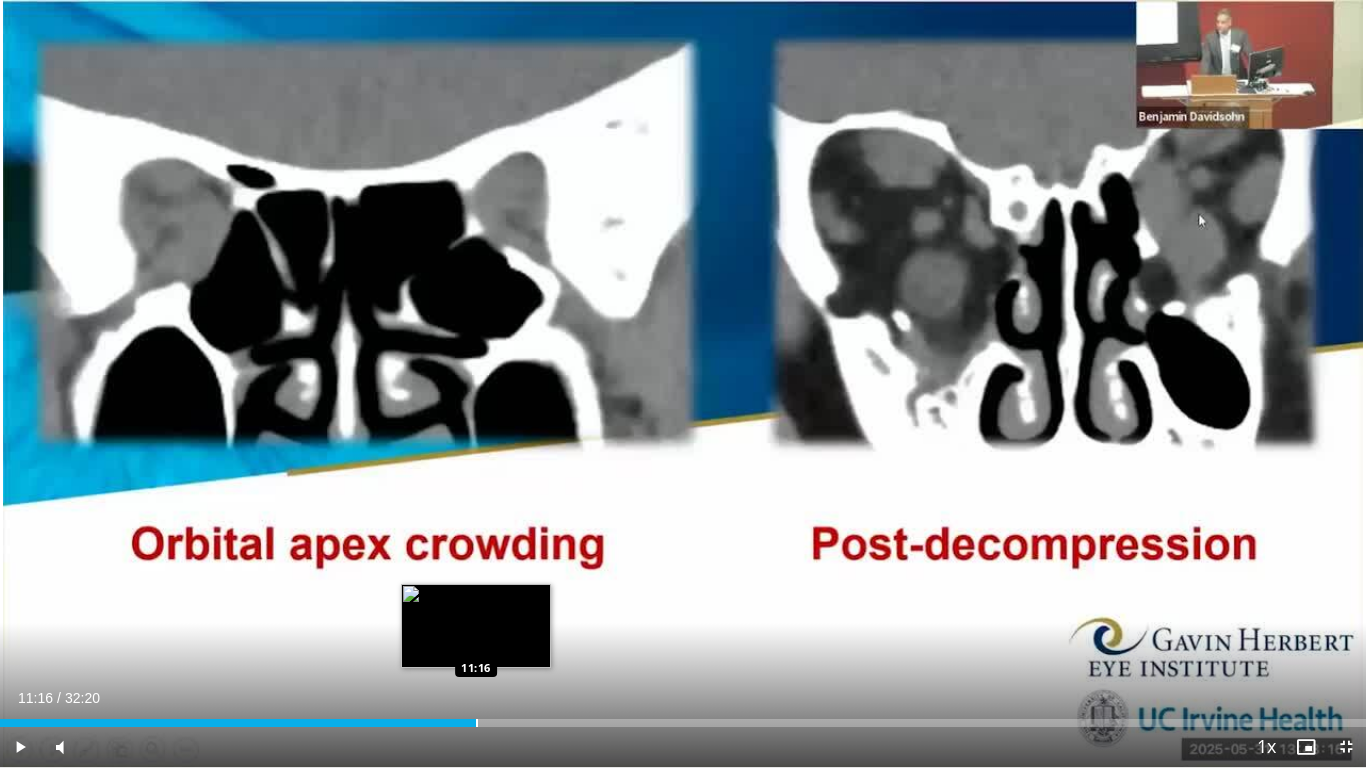 click on "Loaded :  35.02% 11:16 11:16" at bounding box center (683, 717) 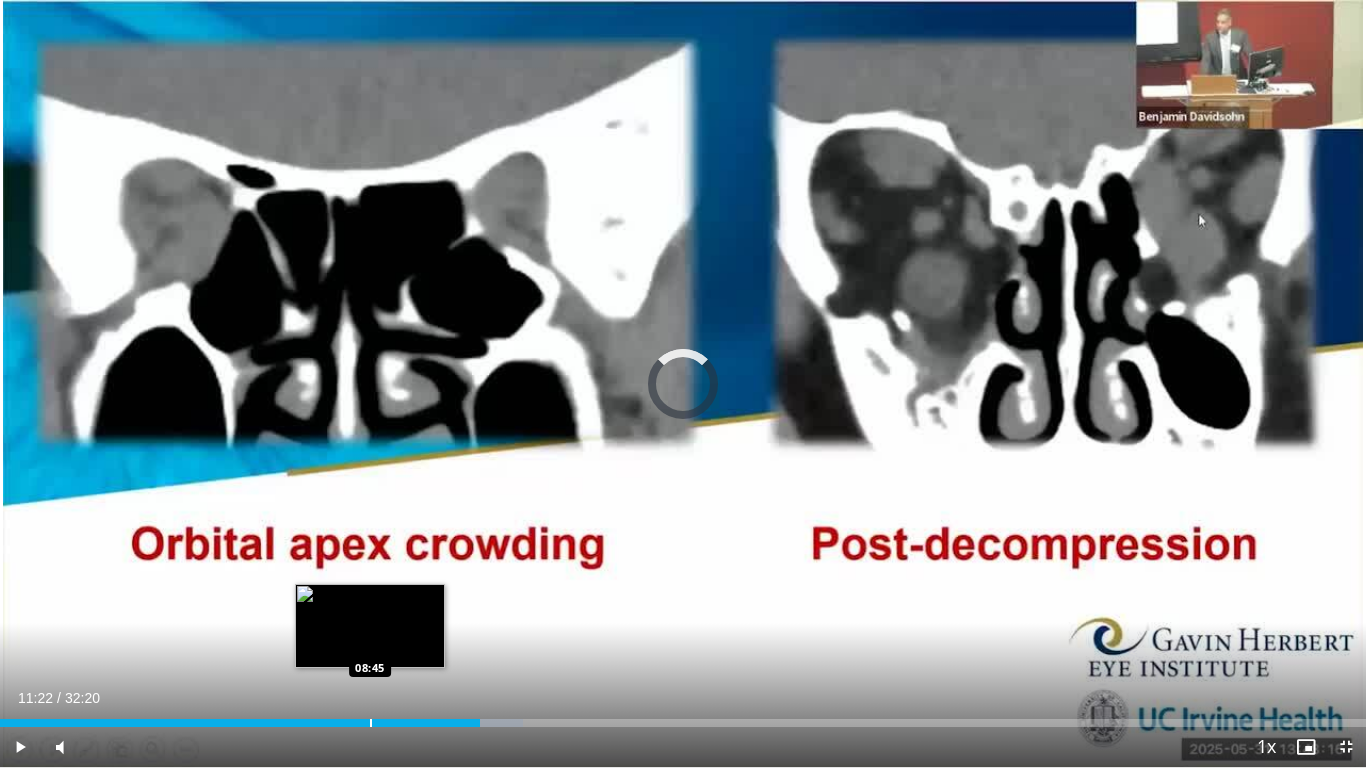 click at bounding box center (371, 723) 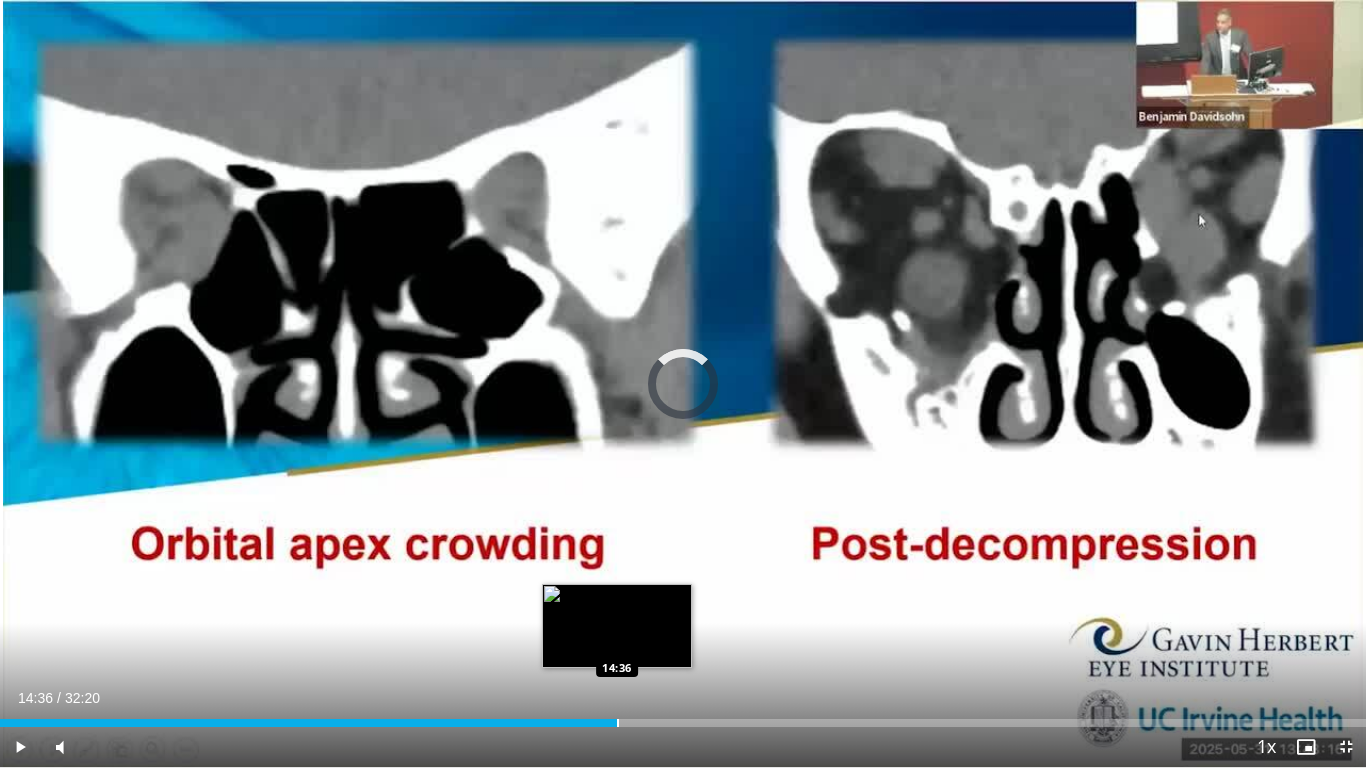 click at bounding box center [618, 723] 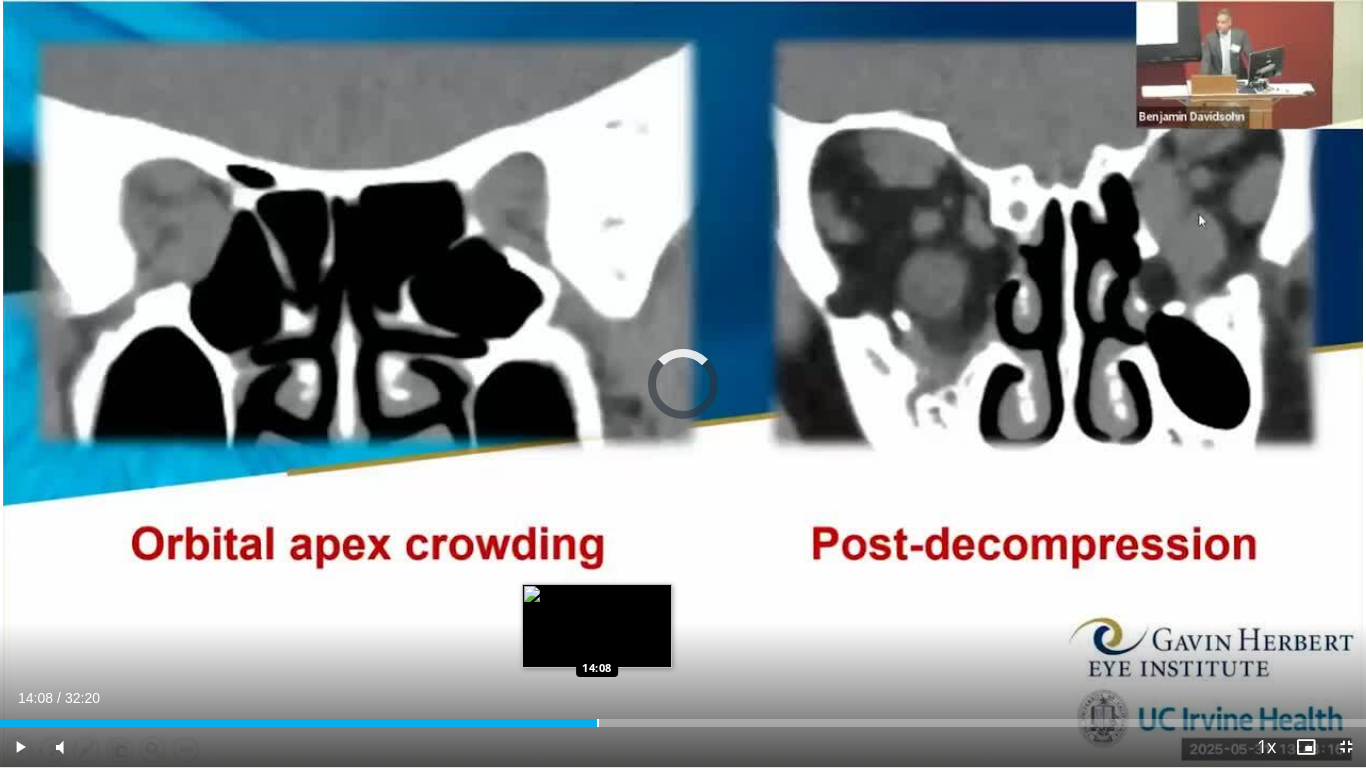 click on "Loaded :  0.00% 14:08 14:08" at bounding box center (683, 717) 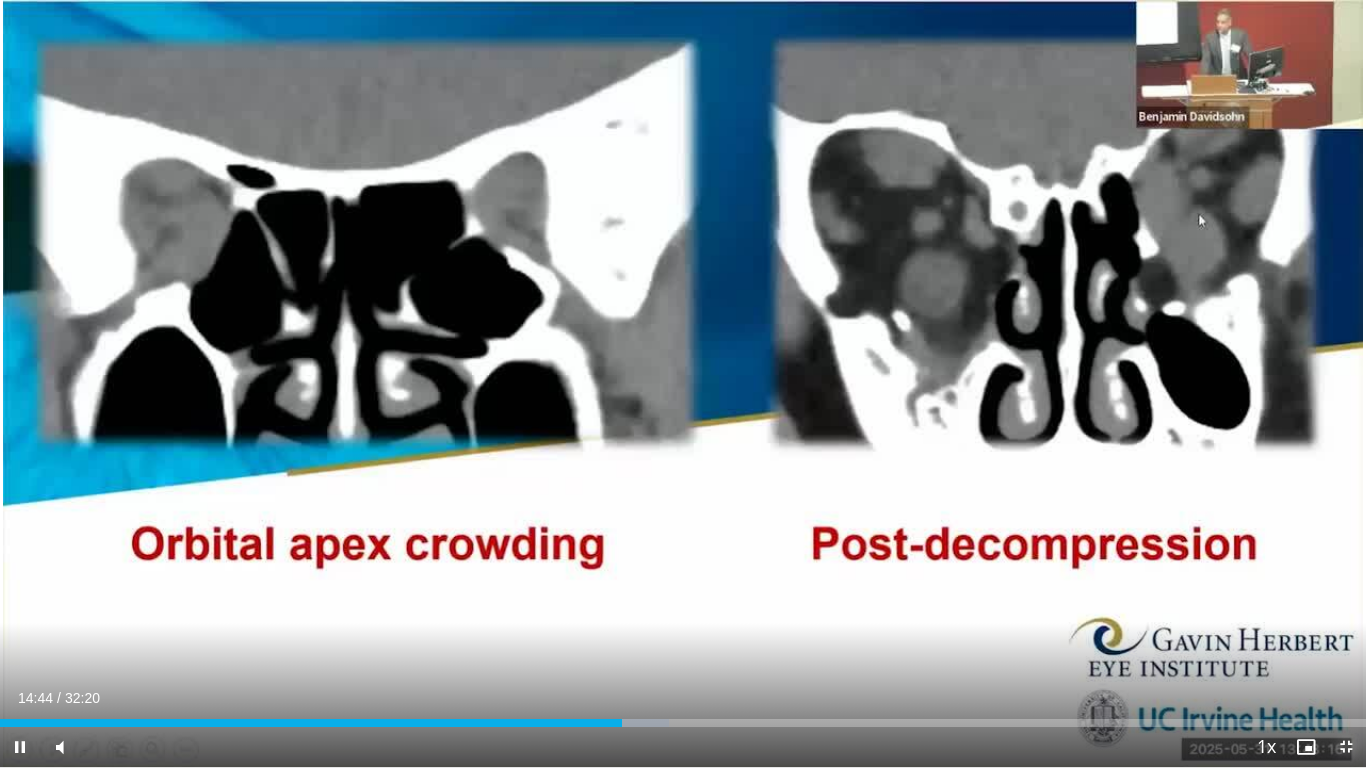 click at bounding box center [1346, 747] 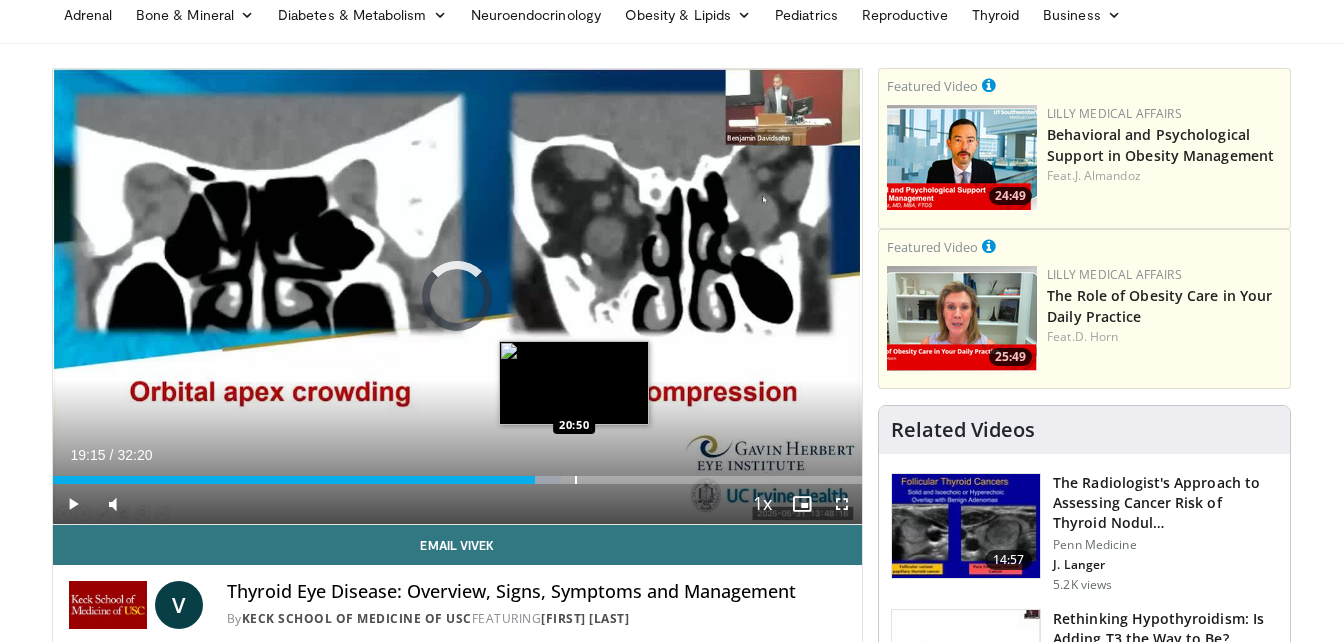 click at bounding box center [576, 480] 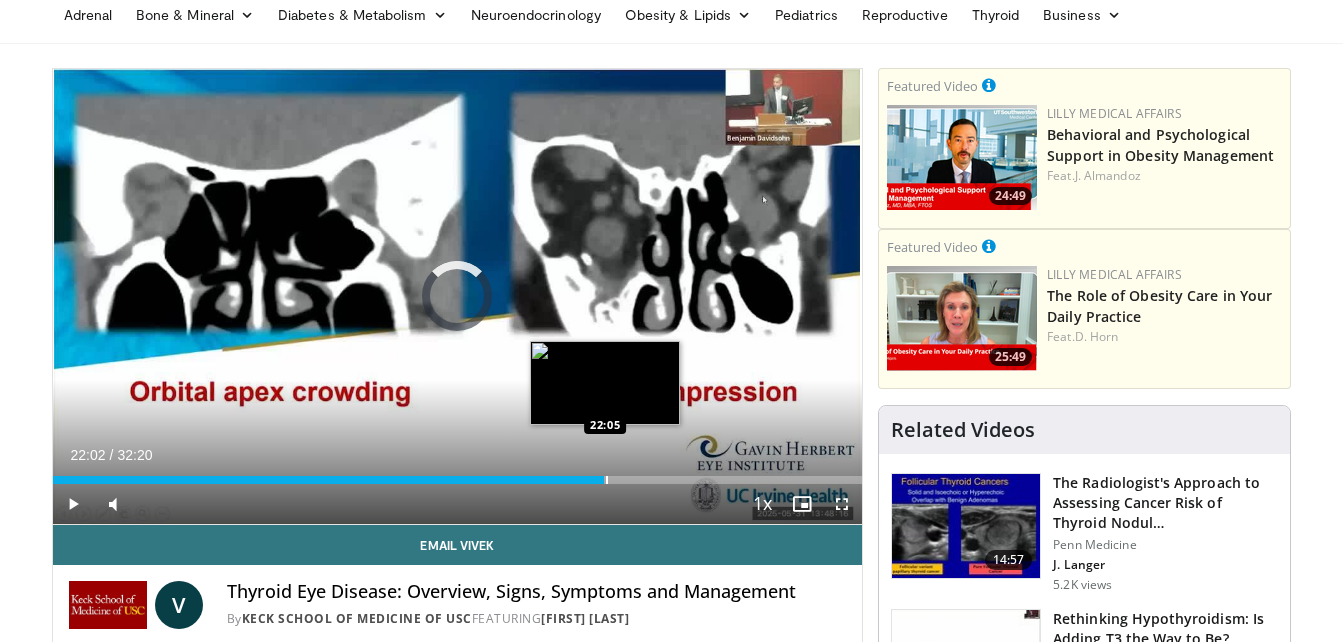click at bounding box center [607, 480] 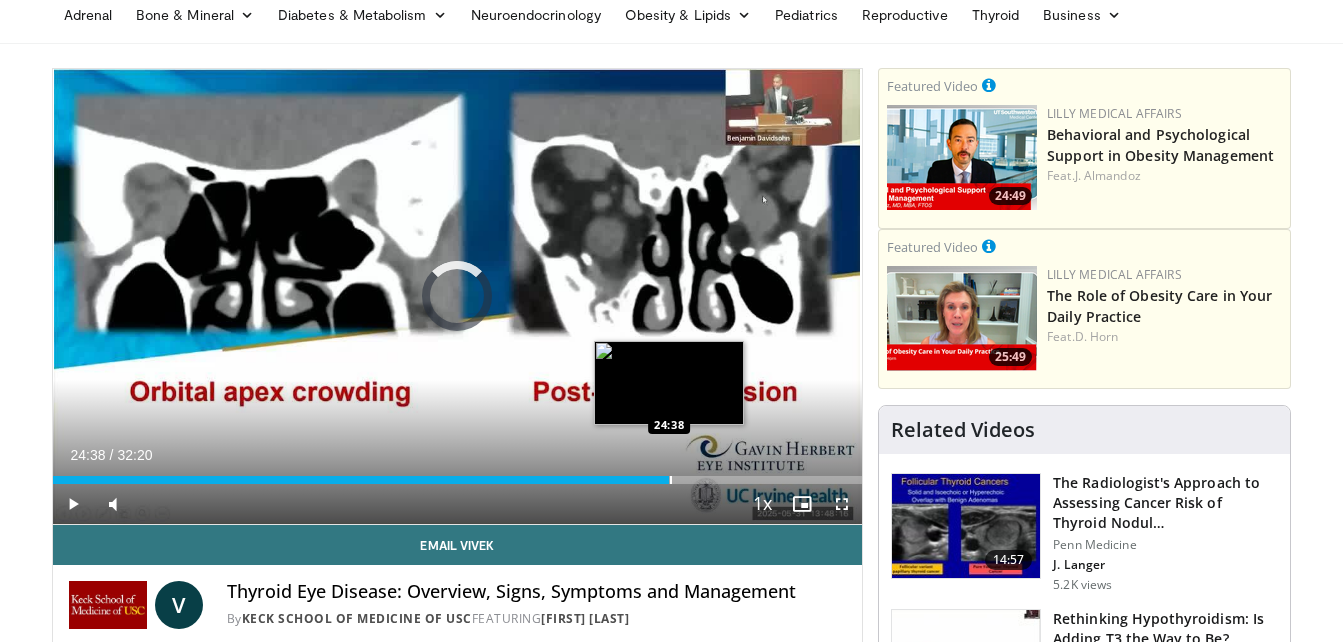 click on "Loaded :  70.59% 24:38 24:38" at bounding box center (458, 474) 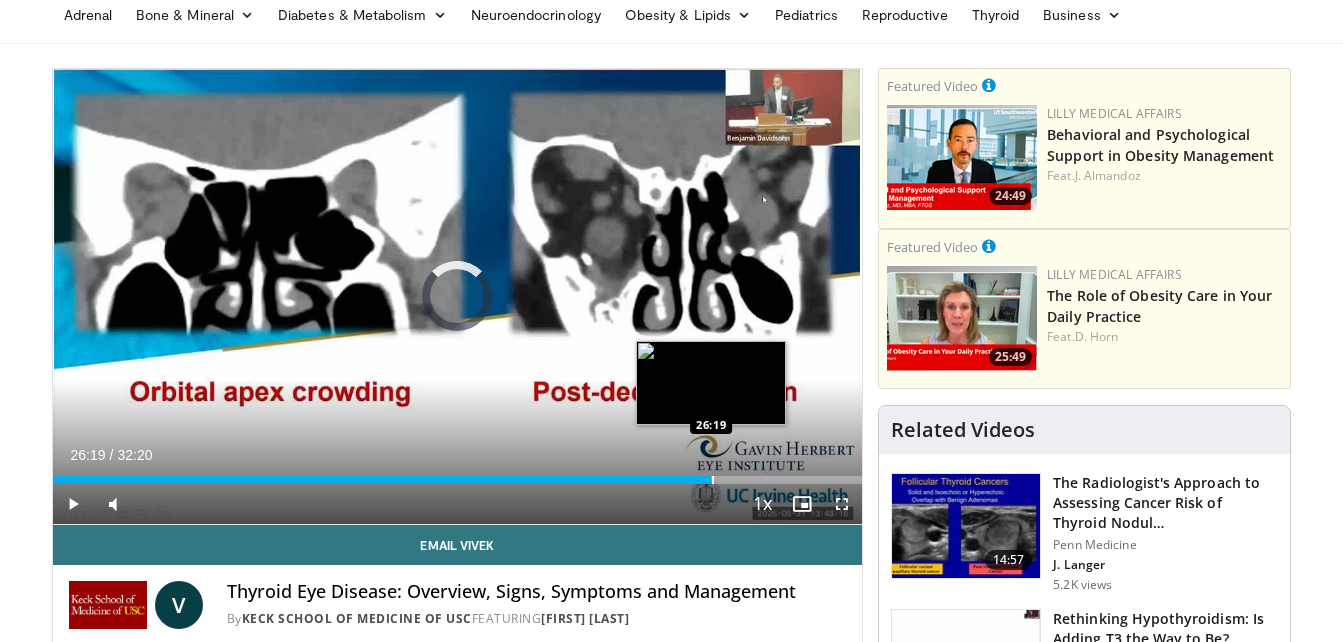 click on "Loaded :  77.80% 24:43 26:19" at bounding box center (458, 474) 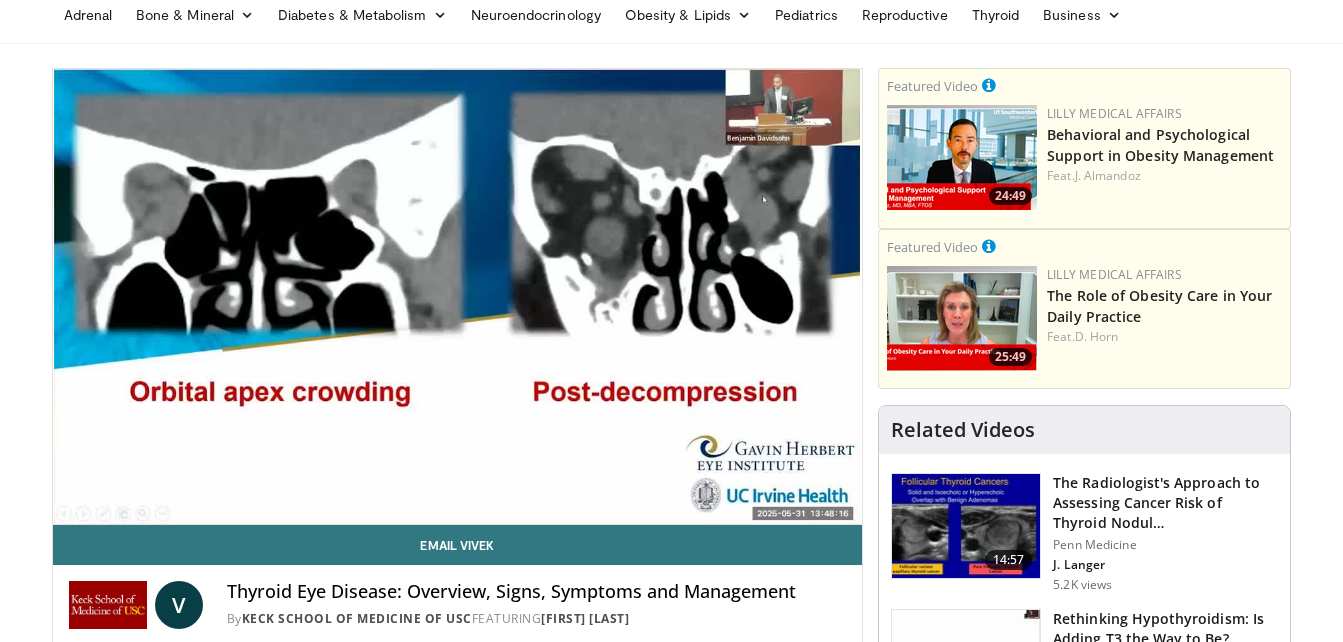 scroll, scrollTop: 0, scrollLeft: 0, axis: both 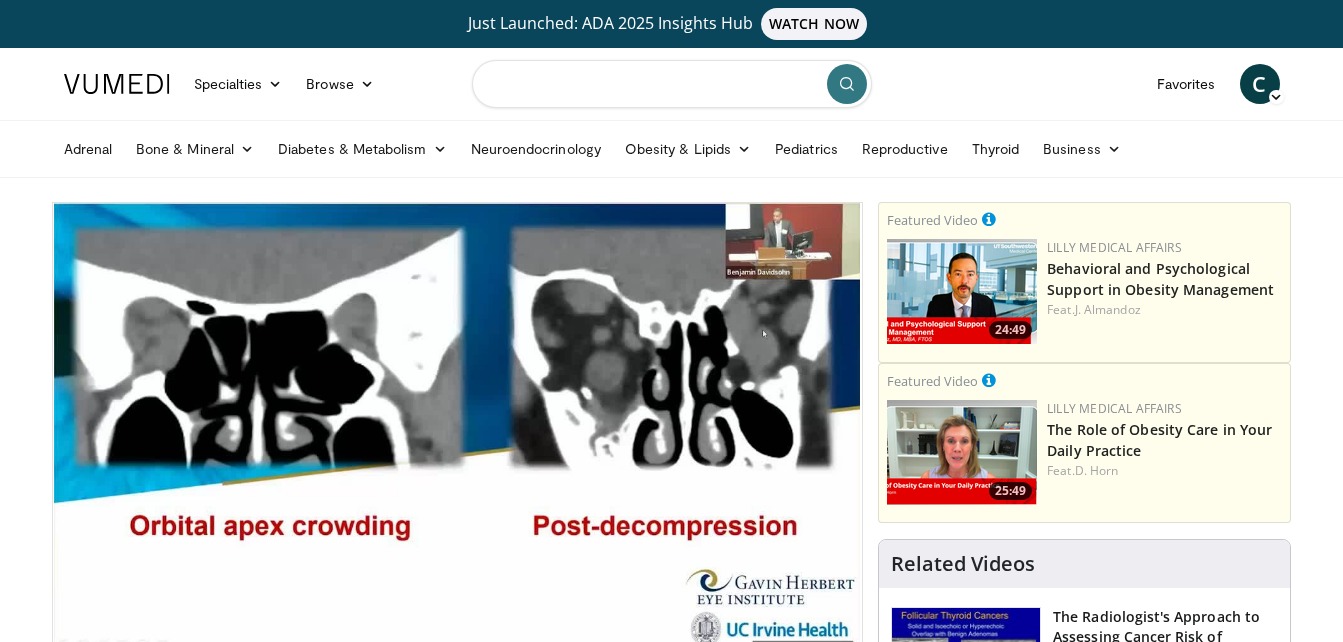 click at bounding box center (672, 84) 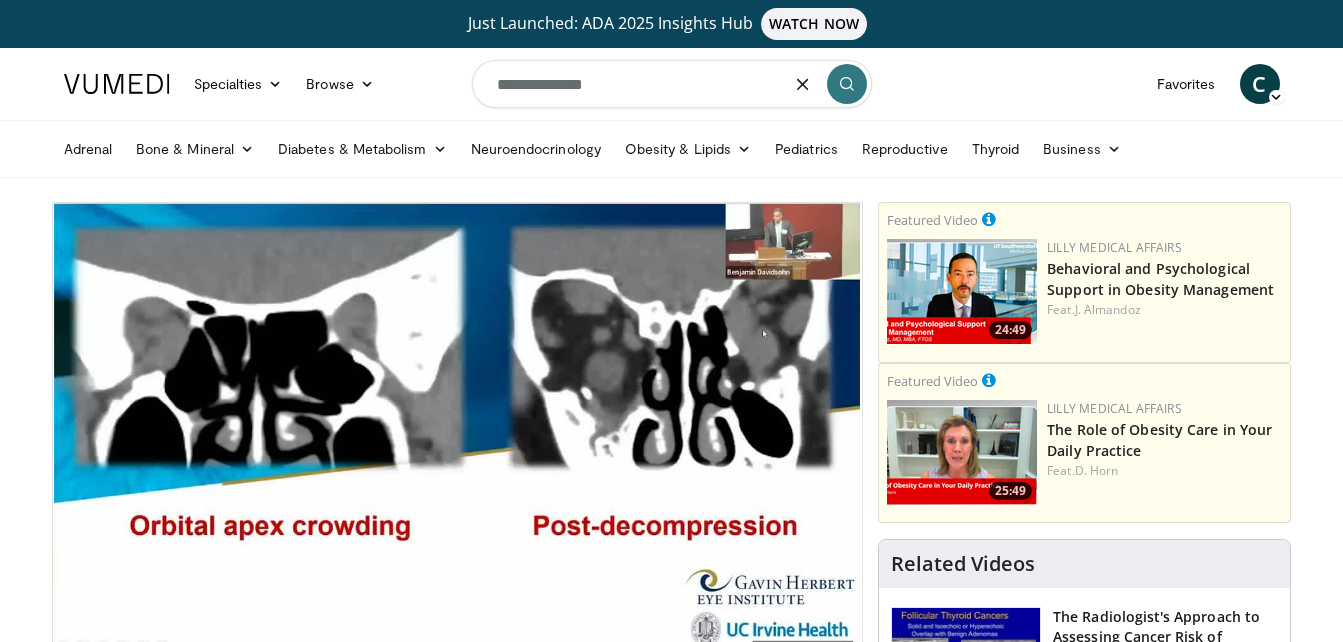 type on "**********" 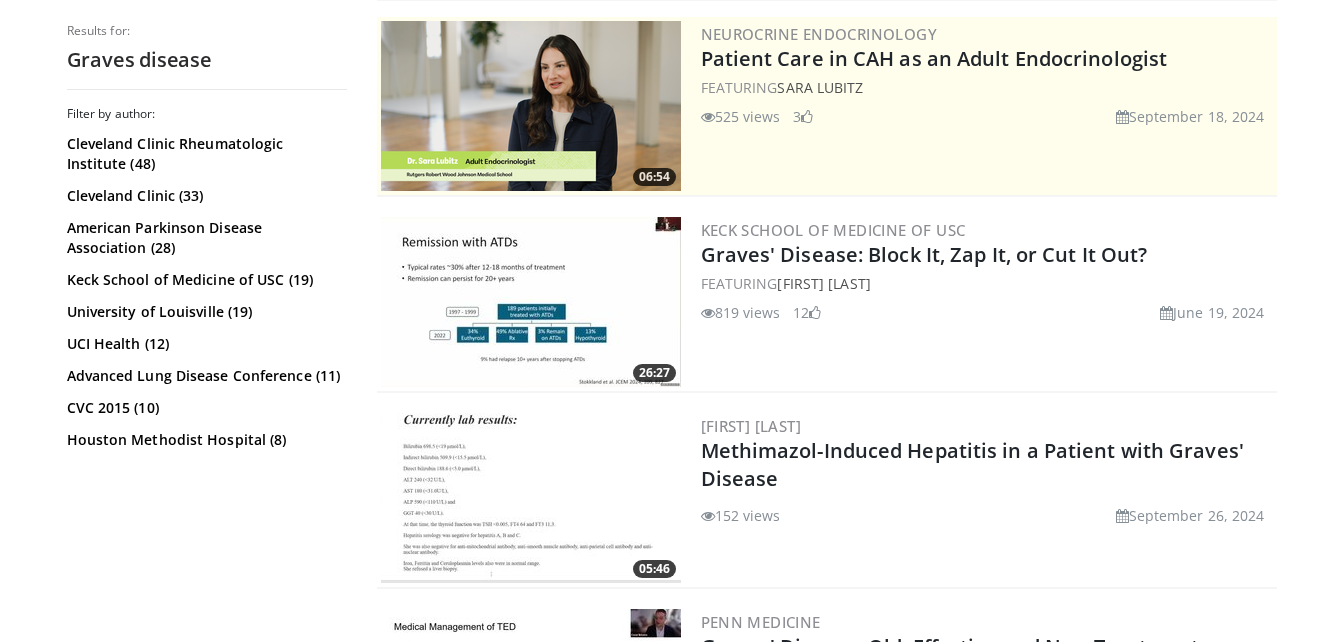 scroll, scrollTop: 0, scrollLeft: 0, axis: both 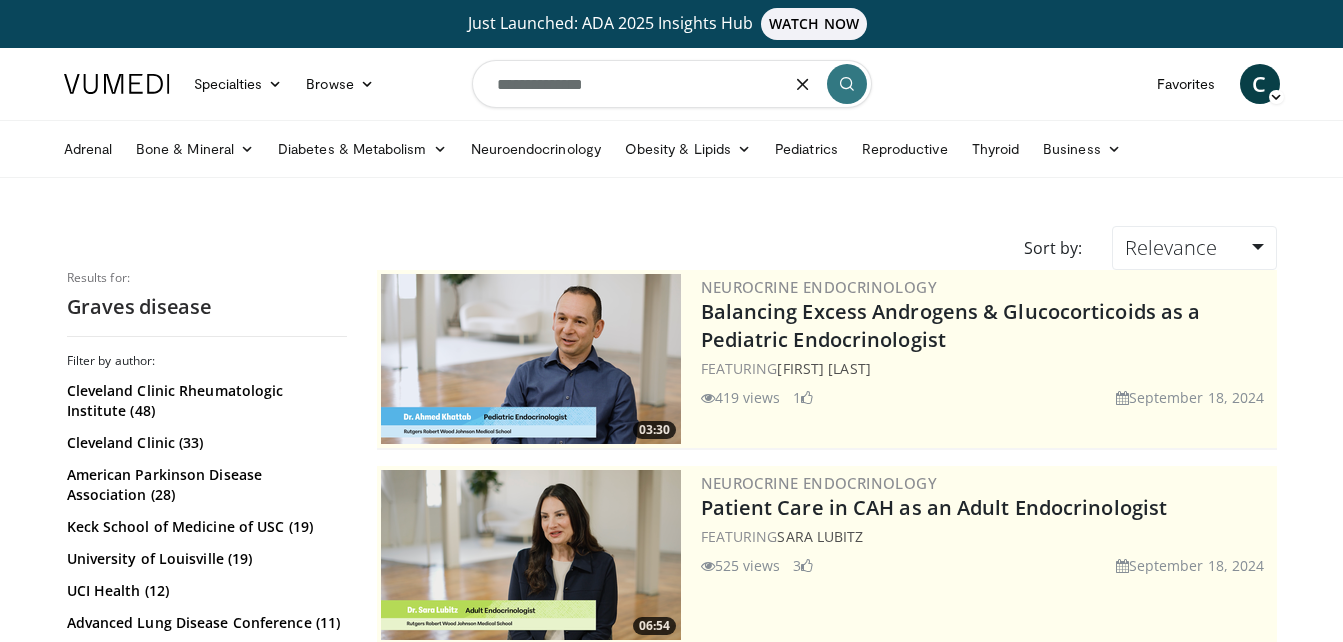 click on "**********" at bounding box center [672, 84] 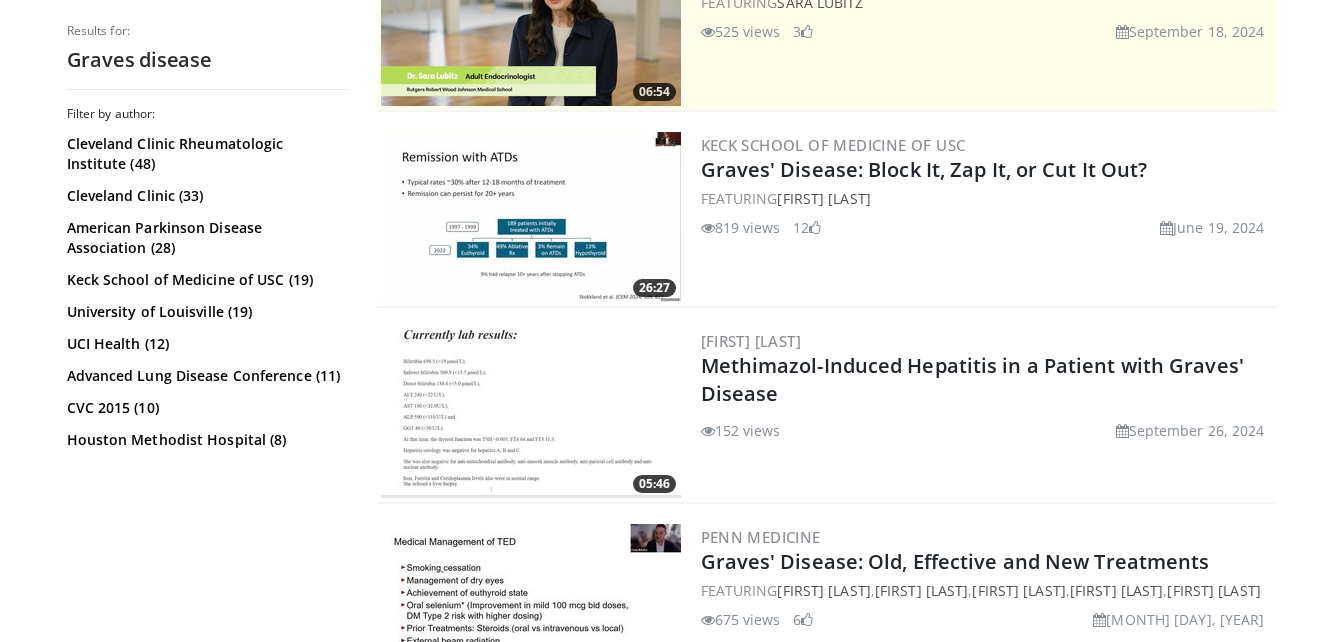 scroll, scrollTop: 0, scrollLeft: 0, axis: both 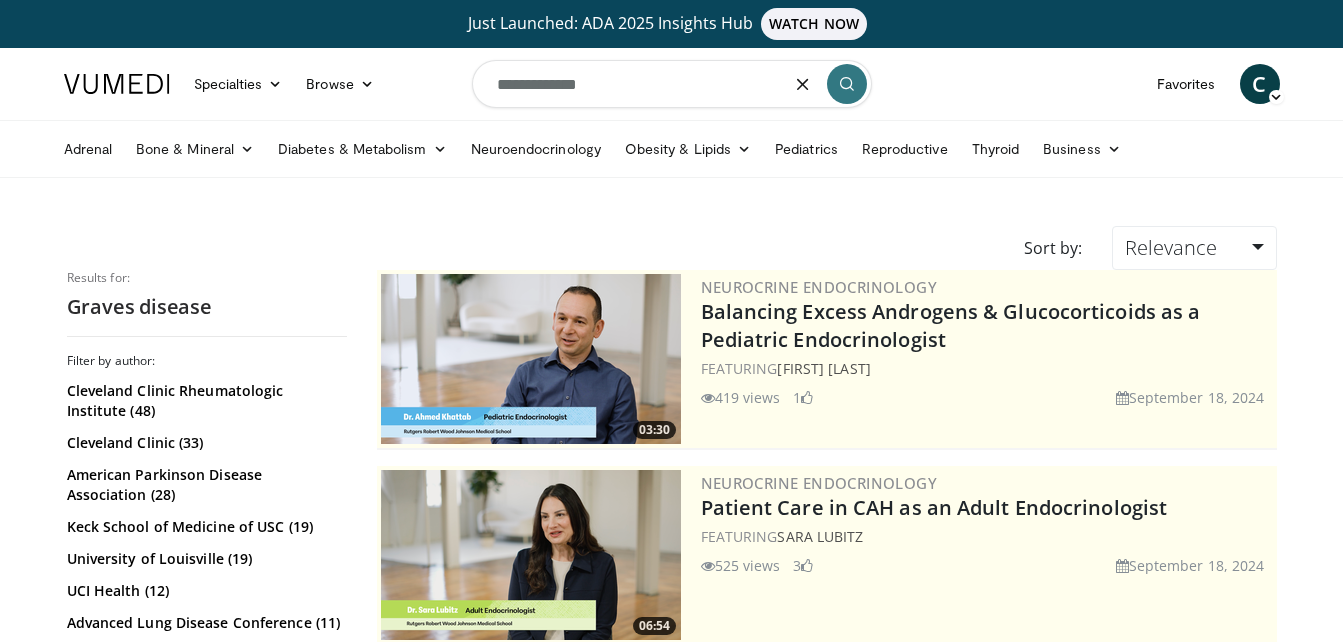 type on "**********" 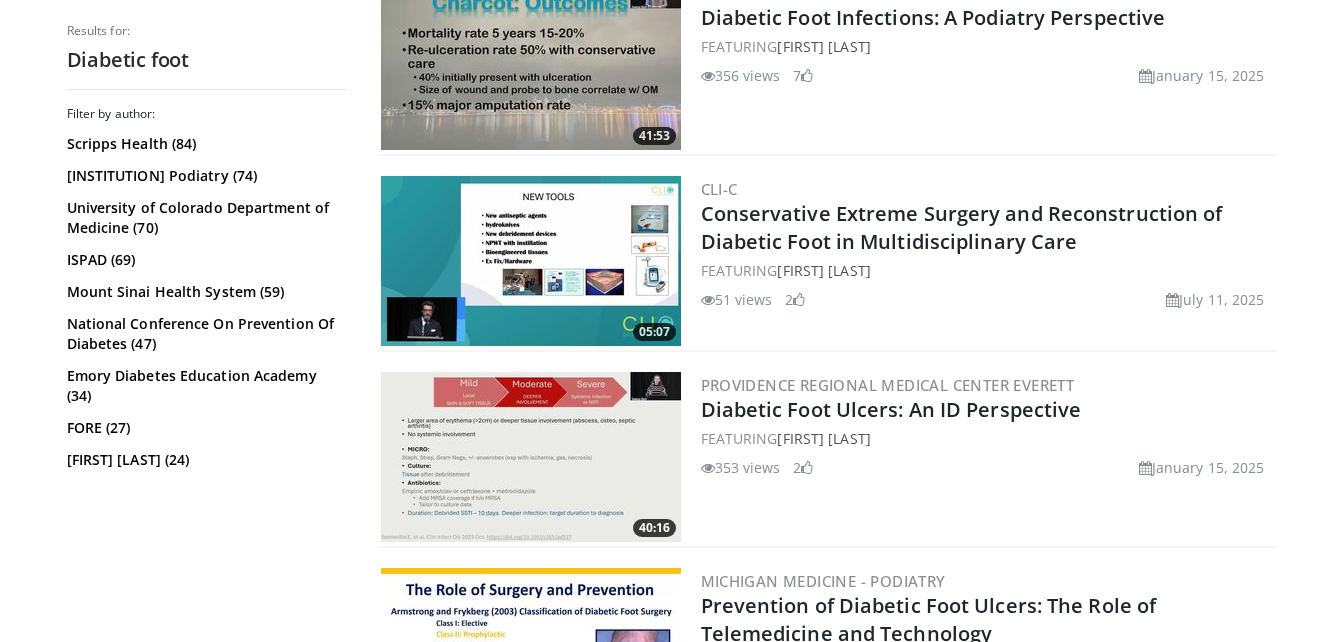 scroll, scrollTop: 687, scrollLeft: 0, axis: vertical 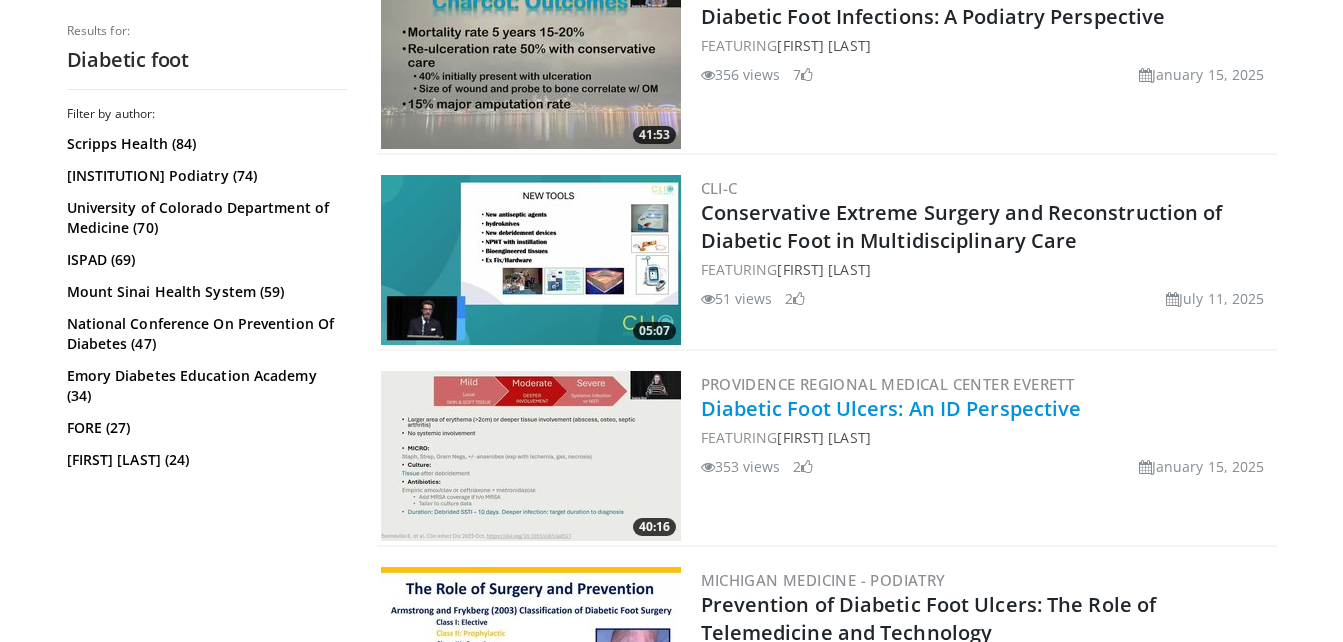 click on "Diabetic Foot Ulcers: An ID Perspective" at bounding box center [891, 408] 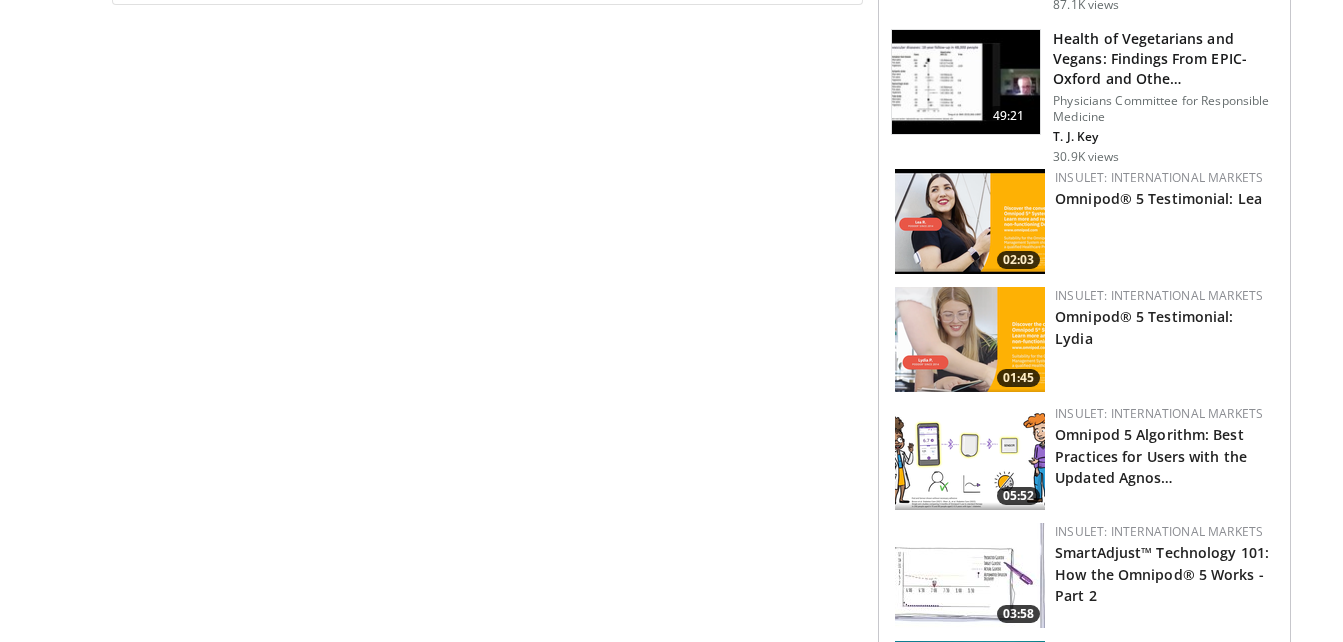 scroll, scrollTop: 1031, scrollLeft: 0, axis: vertical 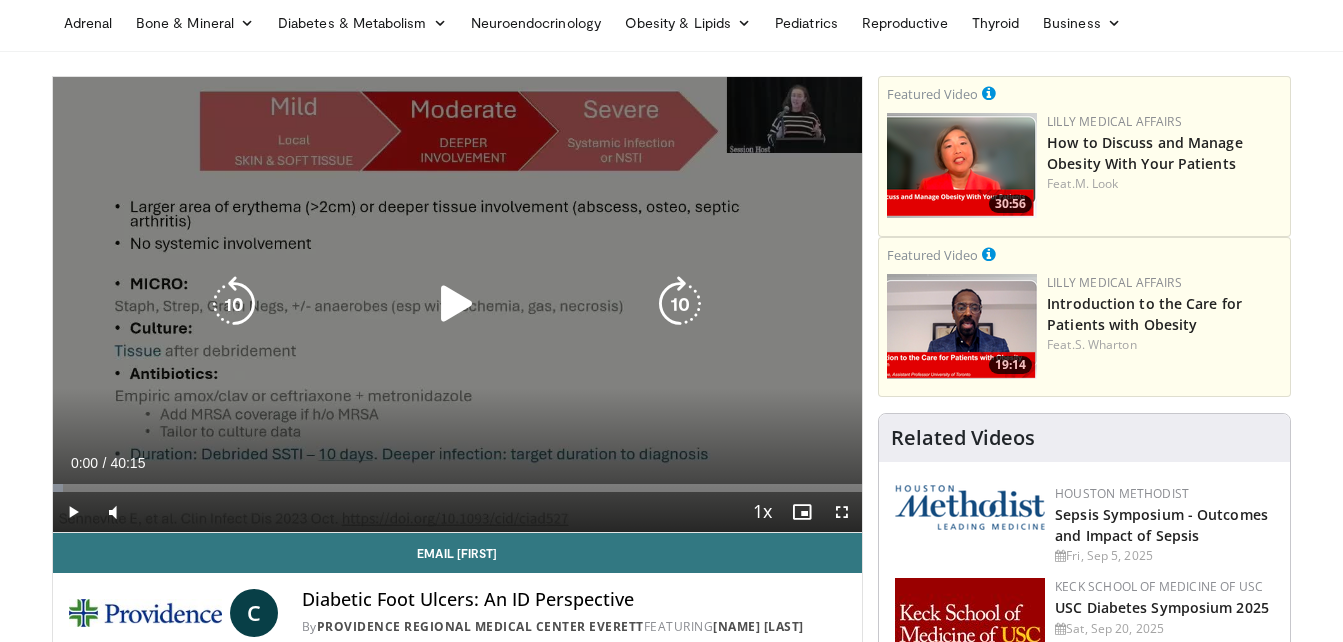 click on "10 seconds
Tap to unmute" at bounding box center [458, 304] 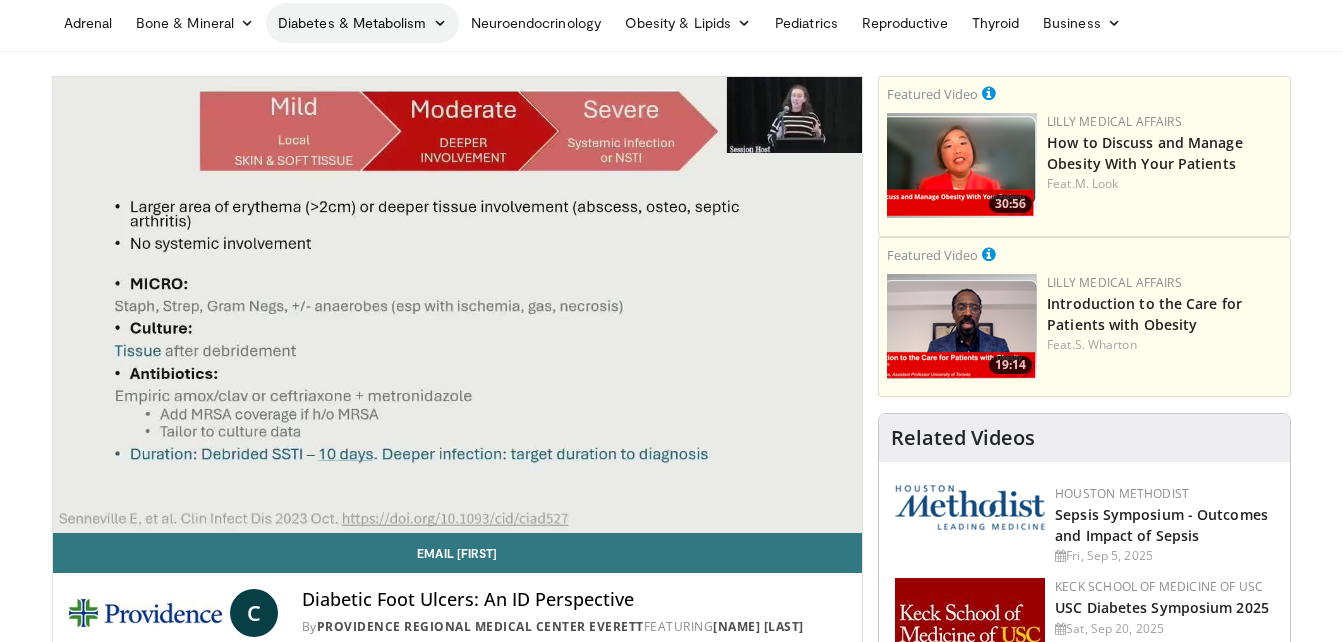 click on "Diabetes & Metabolism" at bounding box center [362, 23] 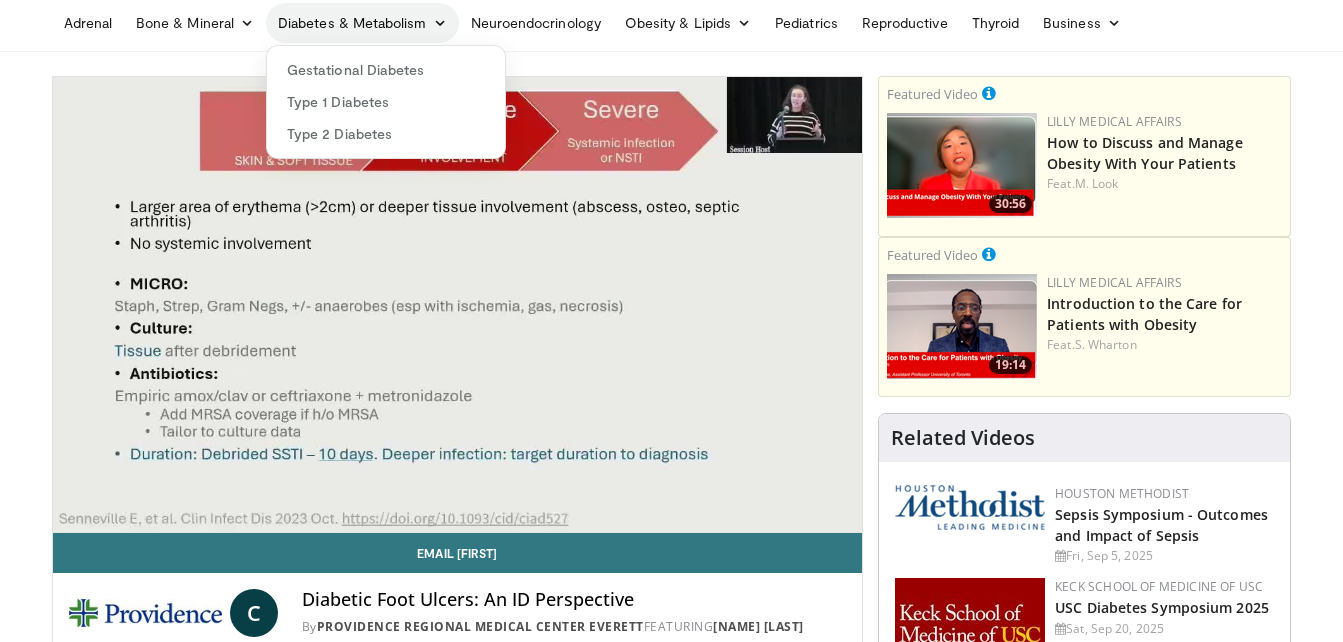 click on "Diabetes & Metabolism" at bounding box center [362, 23] 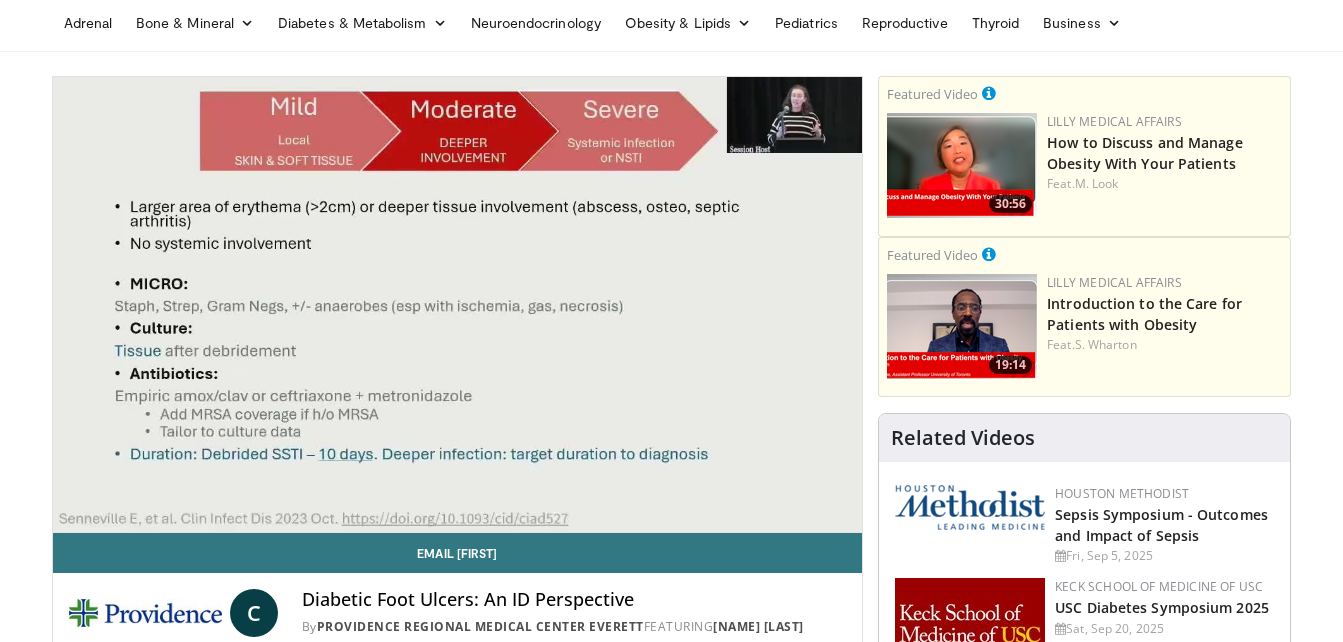 click on "Adrenal
Bone & Mineral
Osteoporosis
Vitamin D
Diabetes & Metabolism
Gestational Diabetes
Type 1 Diabetes
Type 2 Diabetes
Neuroendocrinology
Obesity & Lipids
Lipids
Obesity
Pediatrics
Thyroid" at bounding box center (672, 23) 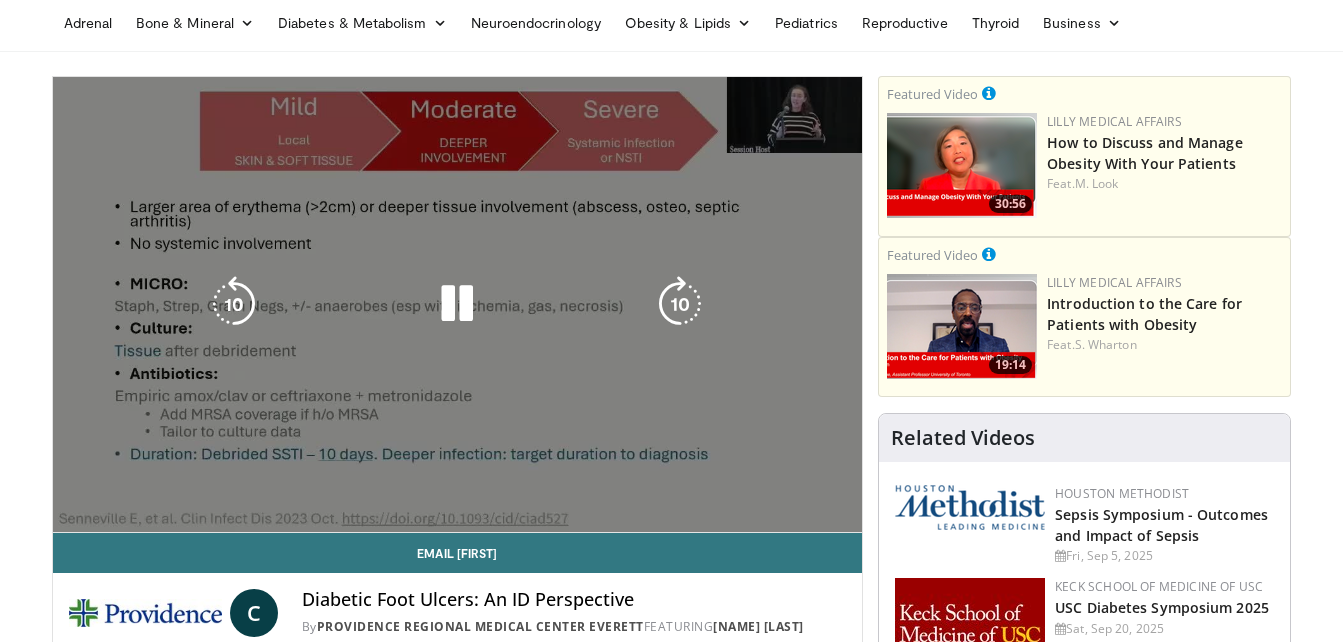 click on "**********" at bounding box center (458, 305) 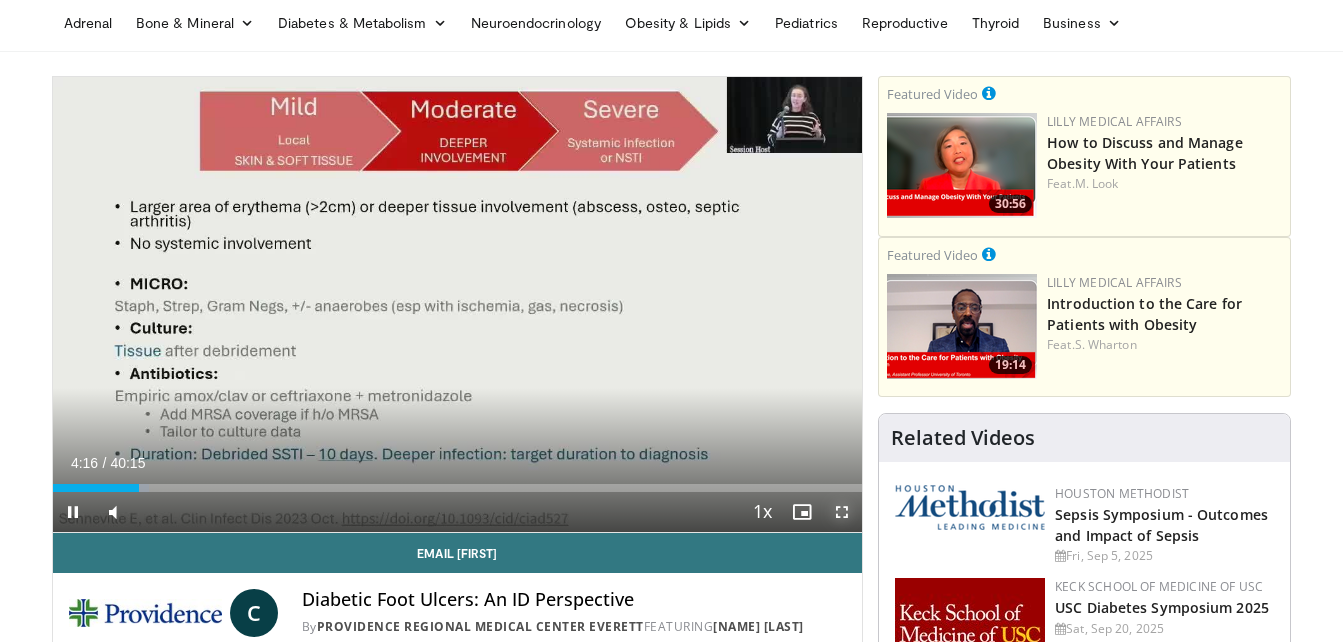click at bounding box center (842, 512) 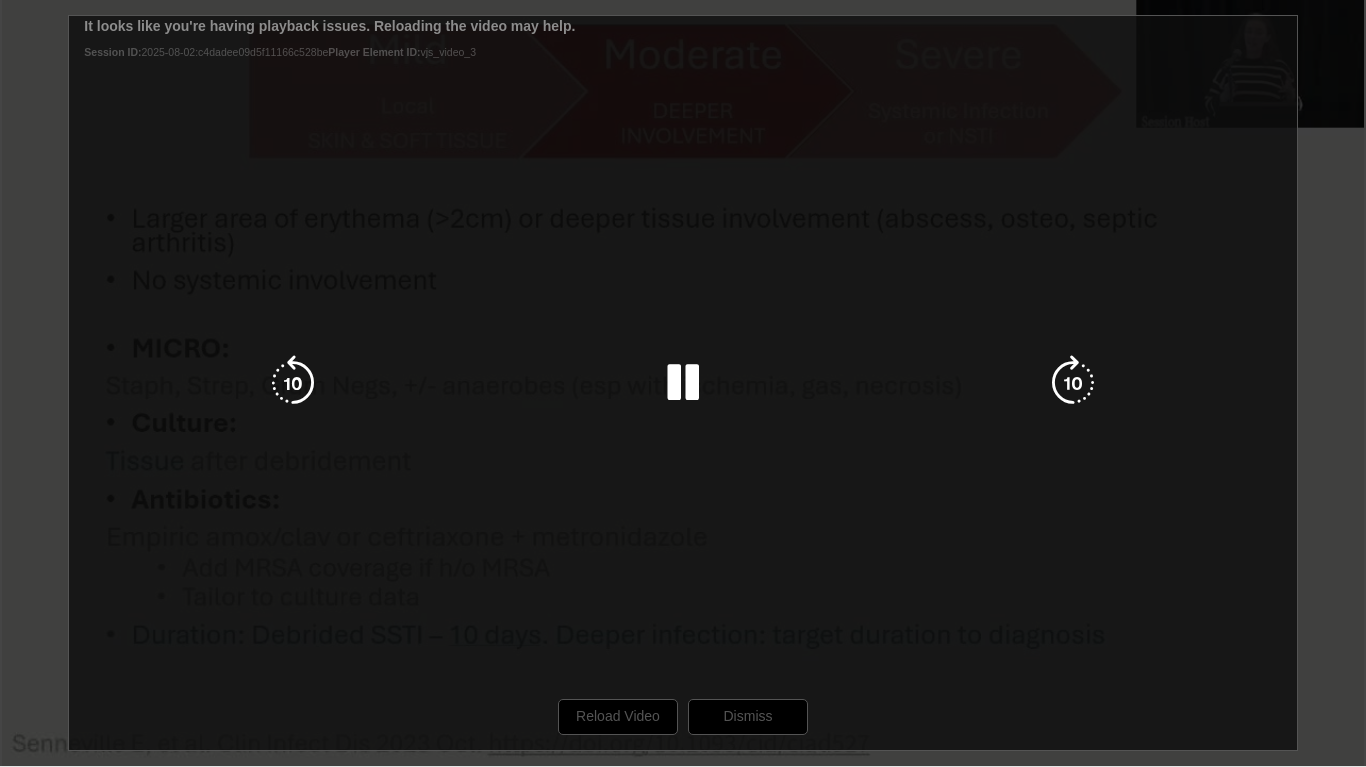 click on "10 seconds
Tap to unmute" at bounding box center [683, 383] 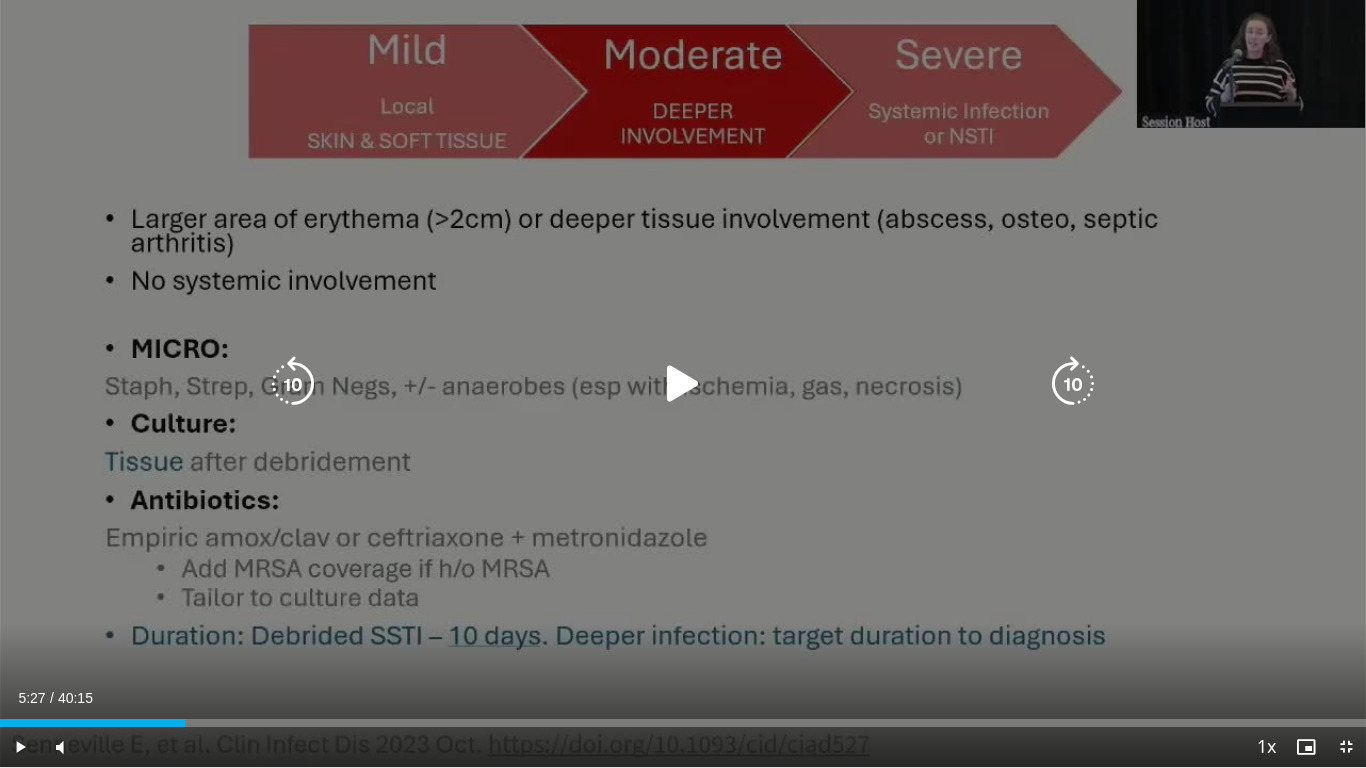 click on "10 seconds
Tap to unmute" at bounding box center [683, 383] 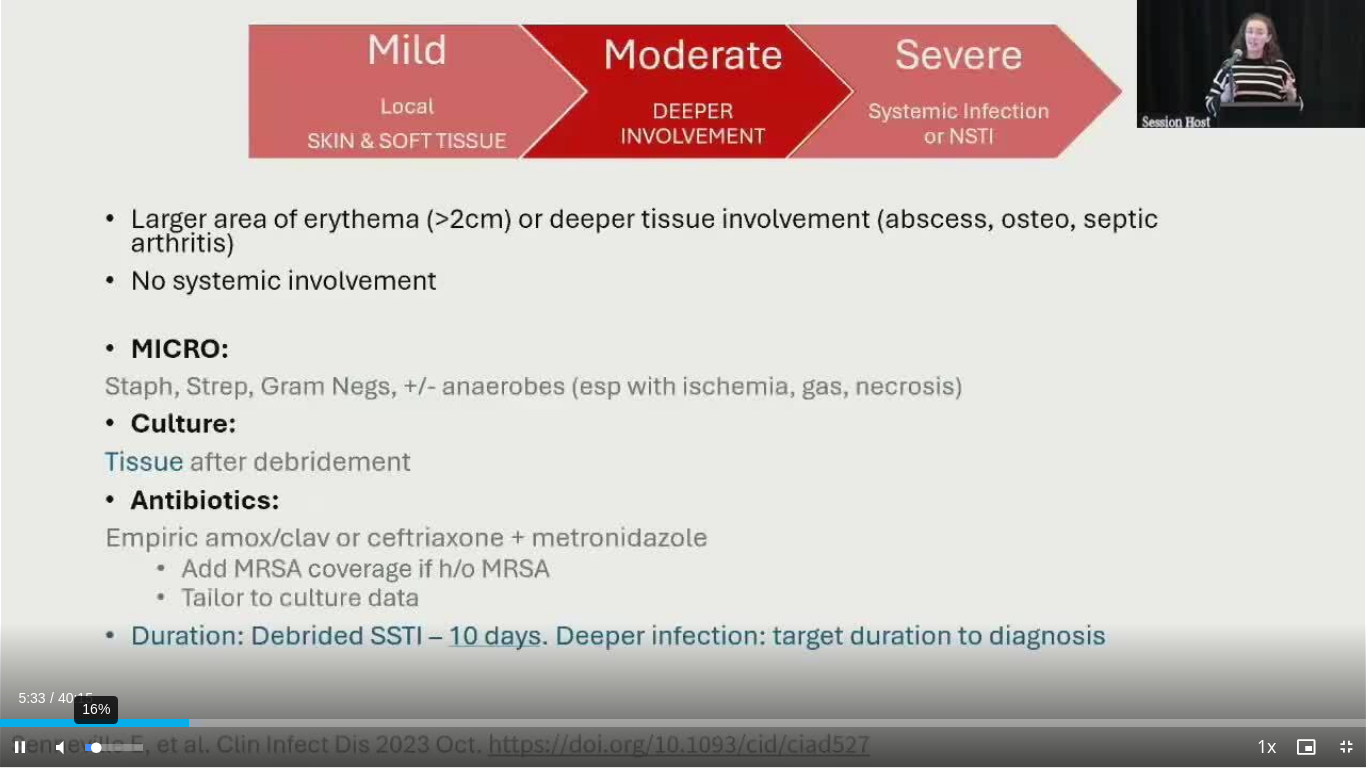 click at bounding box center (90, 747) 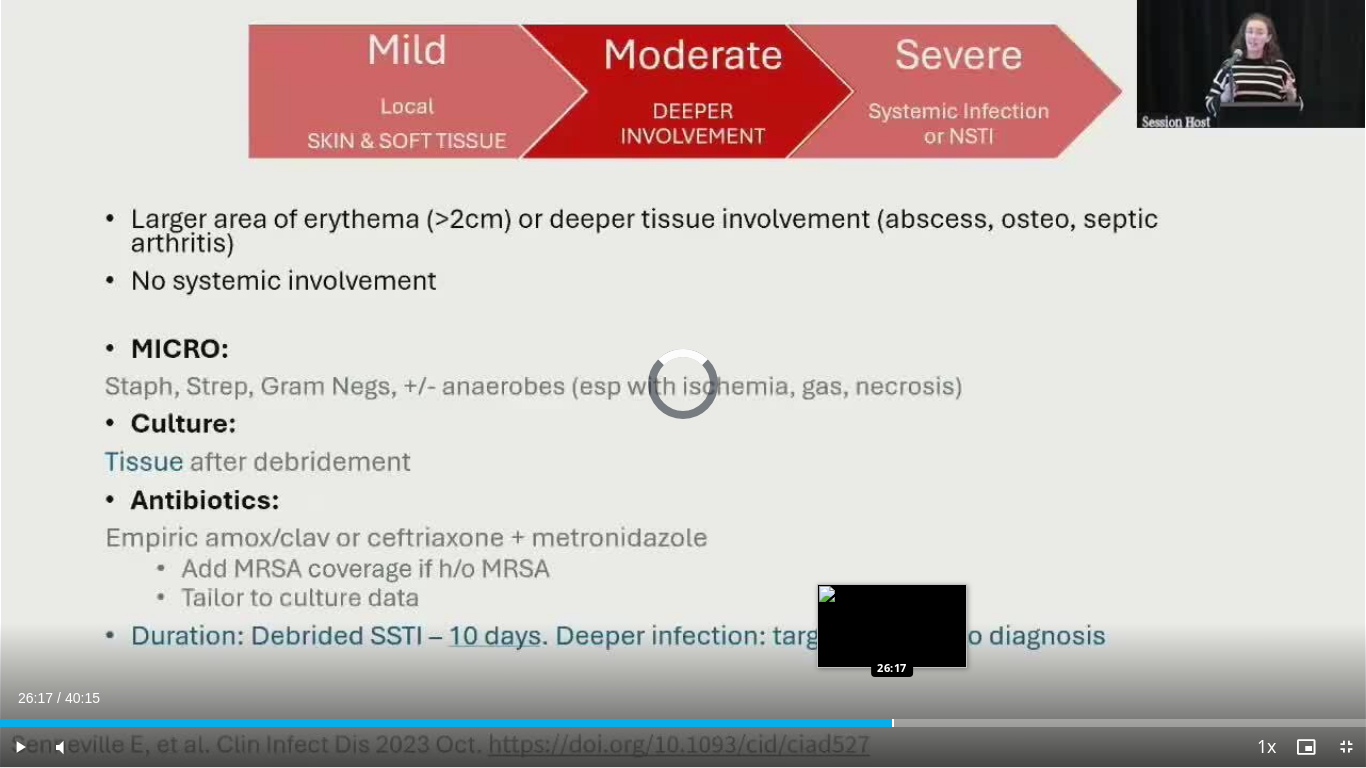 click at bounding box center (893, 723) 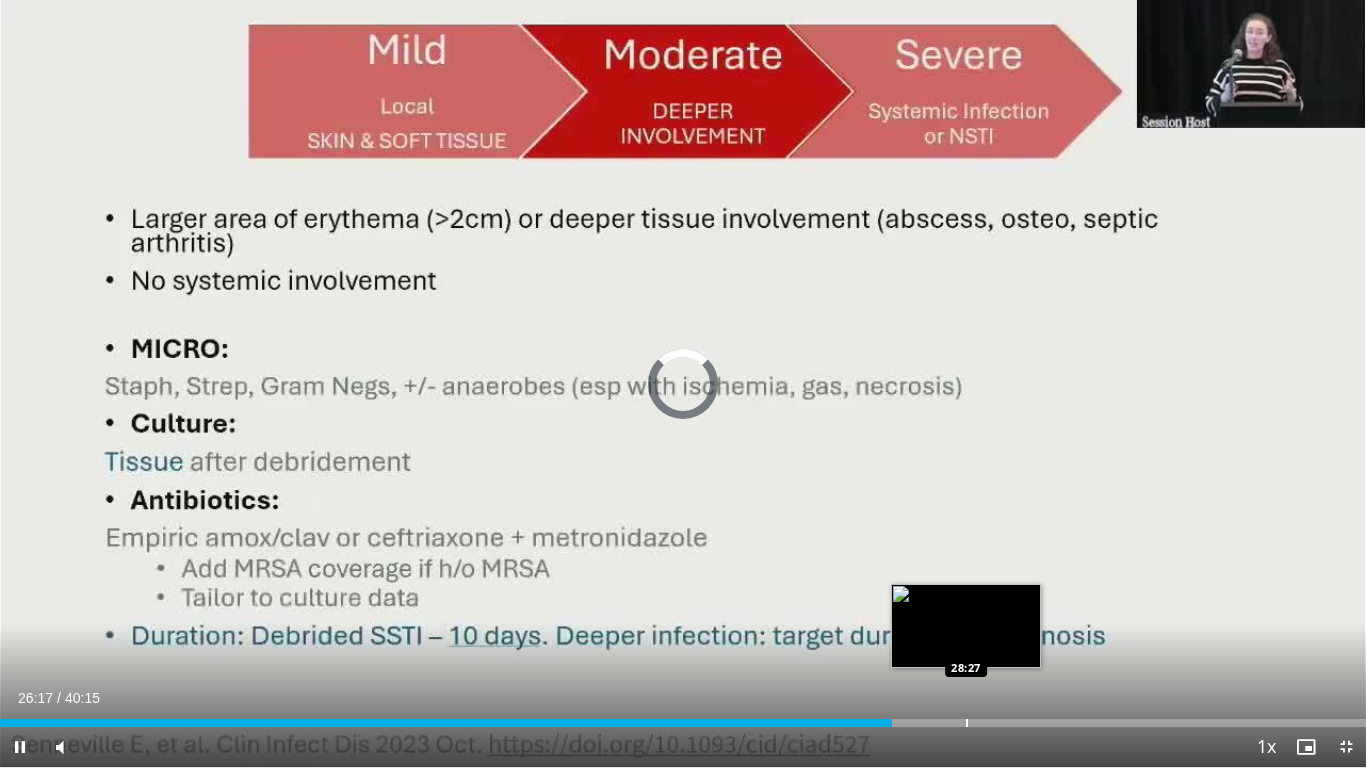 click on "Loaded :  0.00% 26:17 28:27" at bounding box center [683, 717] 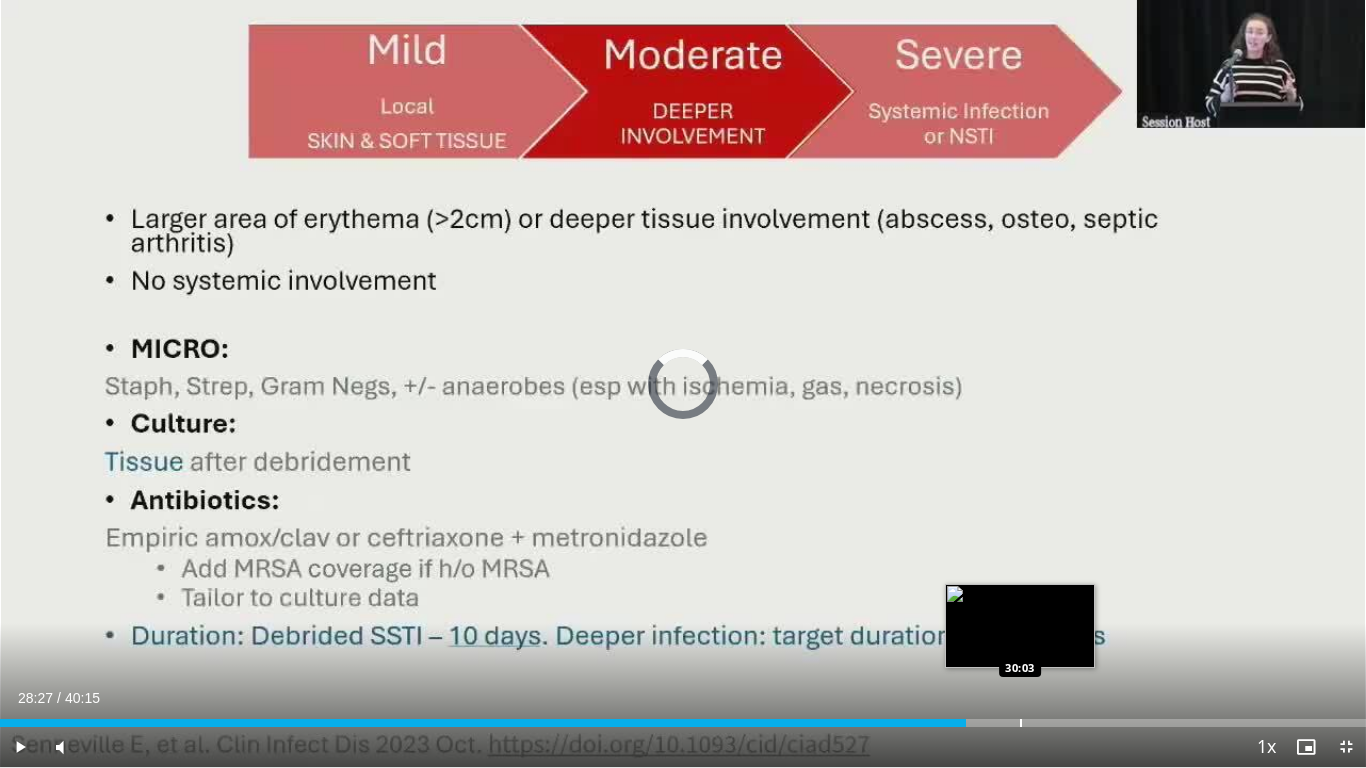 click at bounding box center (1021, 723) 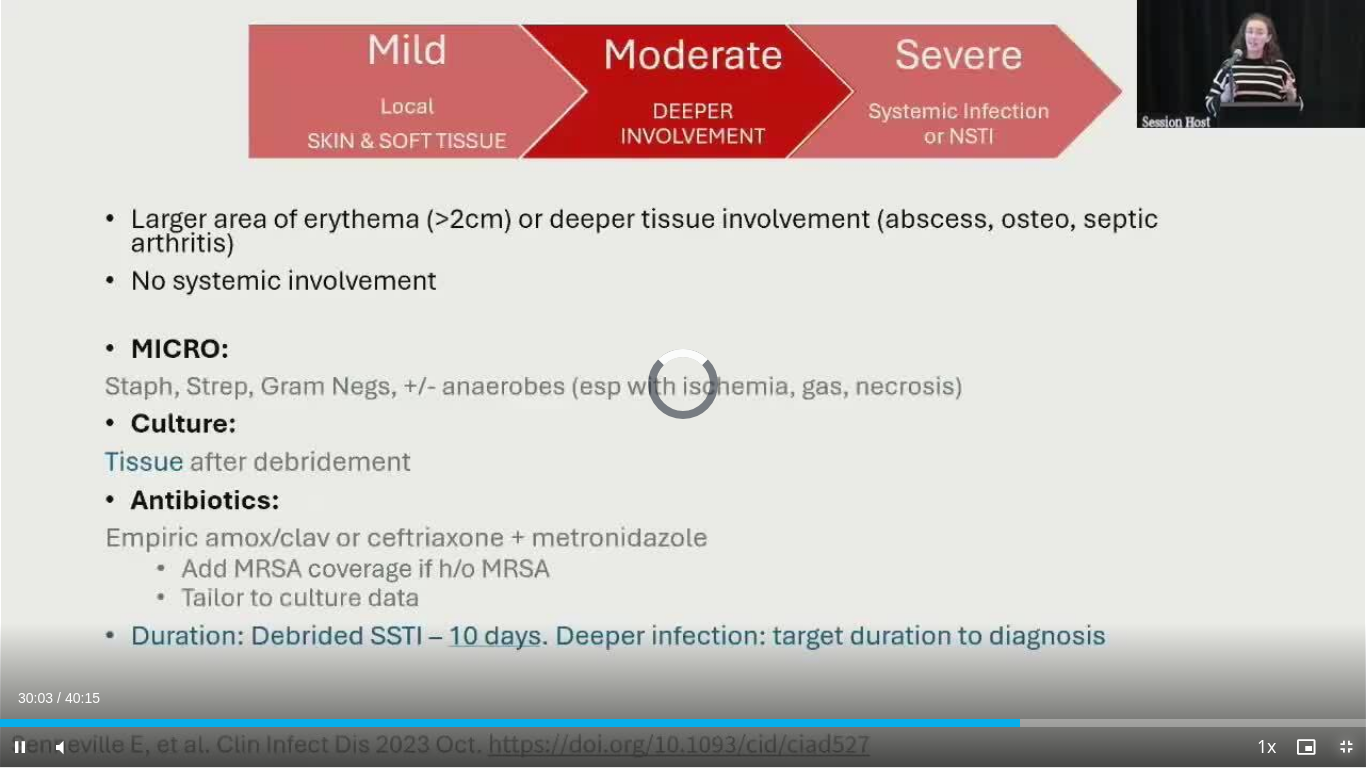 click at bounding box center [1346, 747] 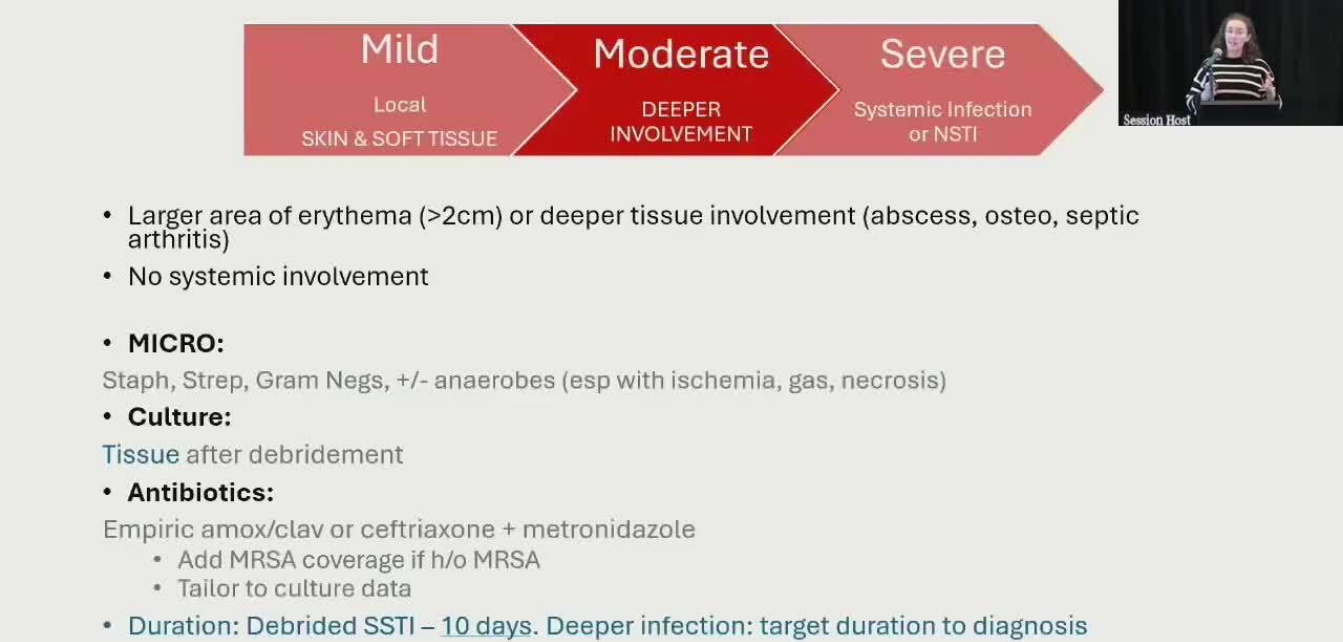 scroll, scrollTop: 173, scrollLeft: 0, axis: vertical 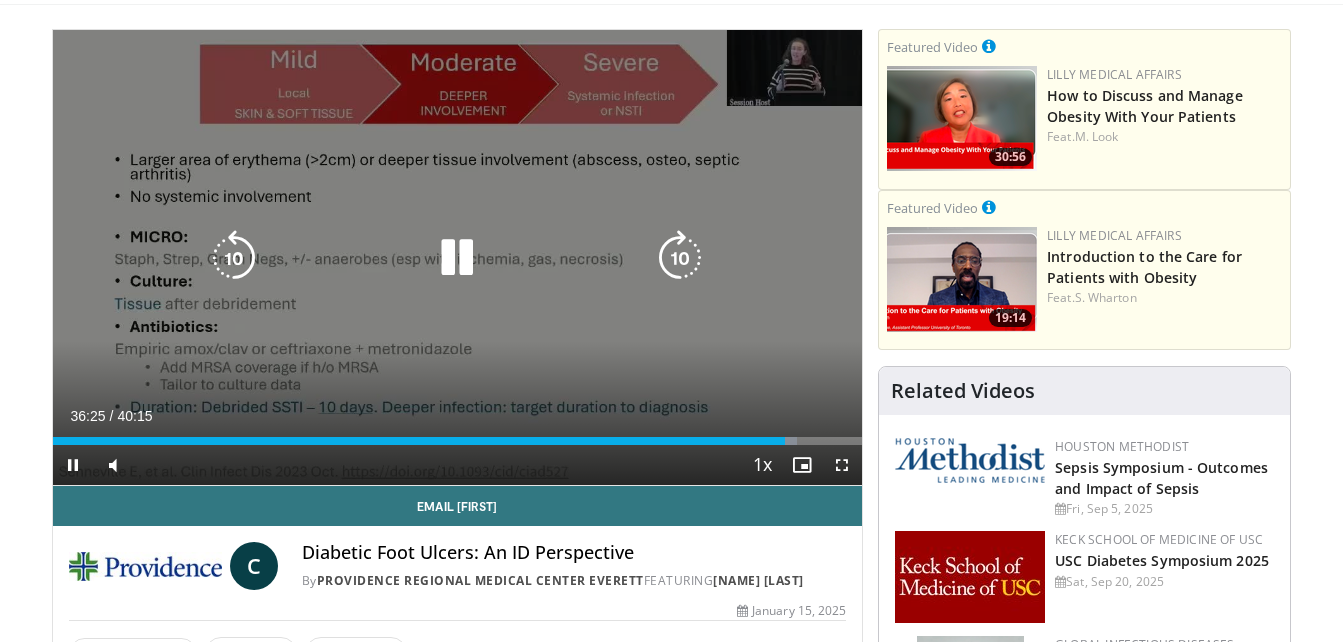click on "10 seconds
Tap to unmute" at bounding box center (458, 257) 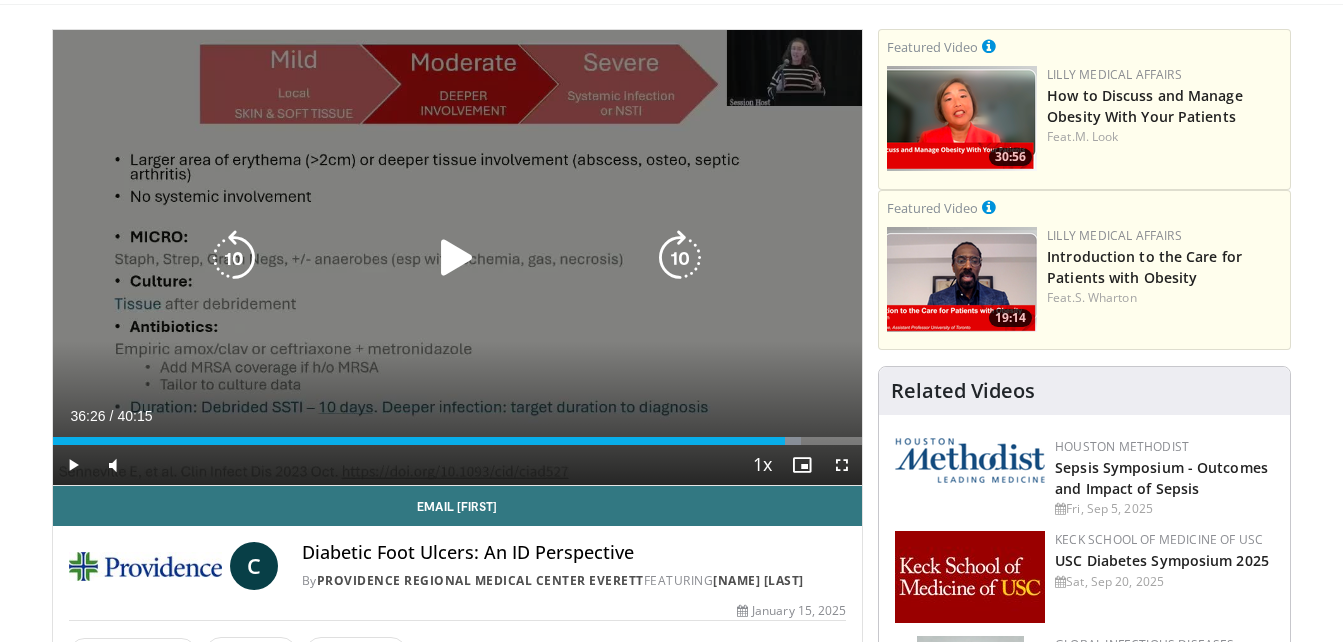 click on "10 seconds
Tap to unmute" at bounding box center [458, 257] 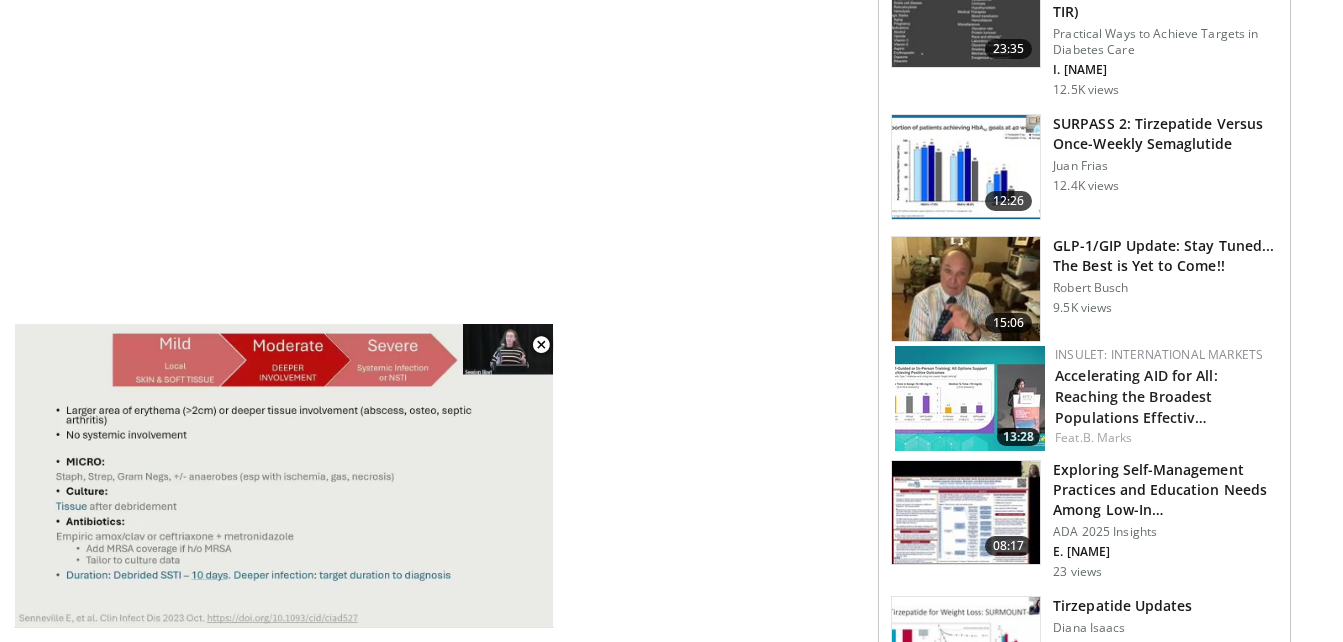 scroll, scrollTop: 2687, scrollLeft: 0, axis: vertical 